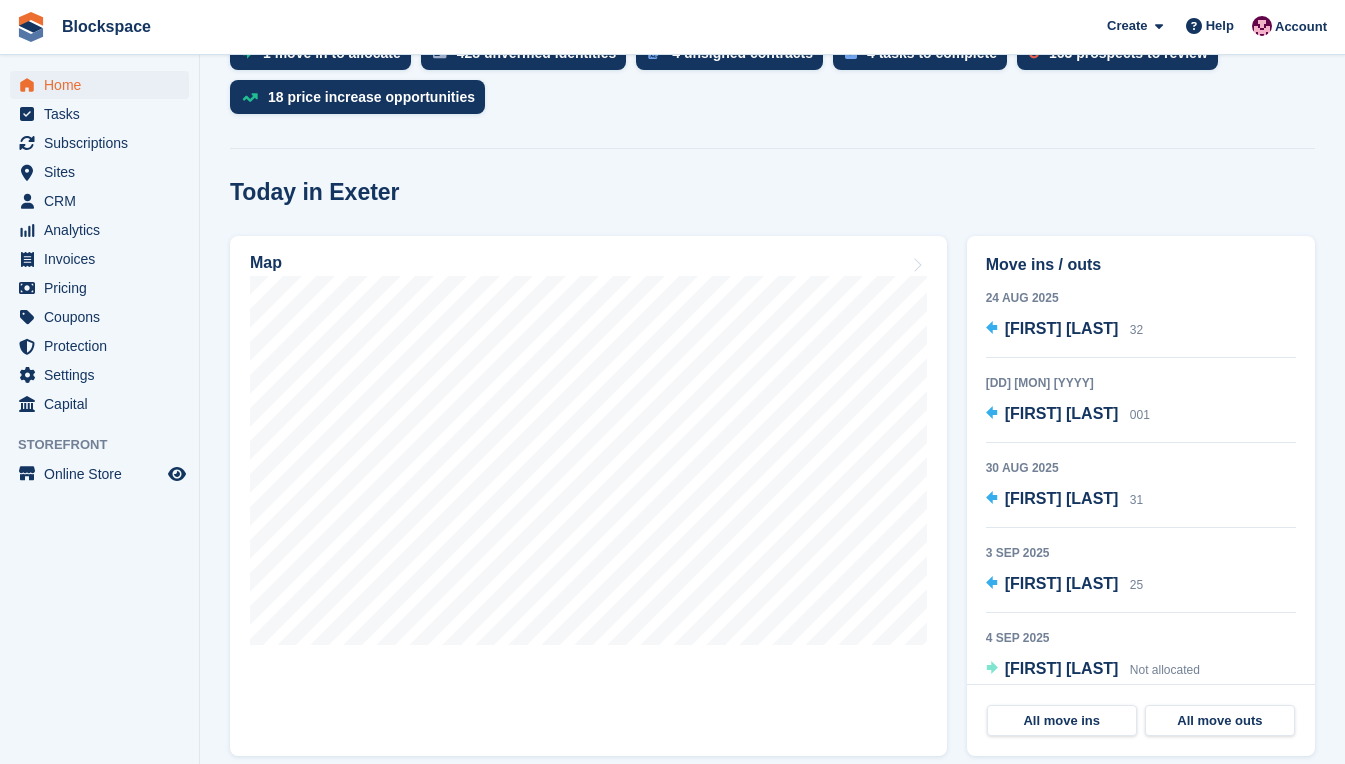 scroll, scrollTop: 500, scrollLeft: 0, axis: vertical 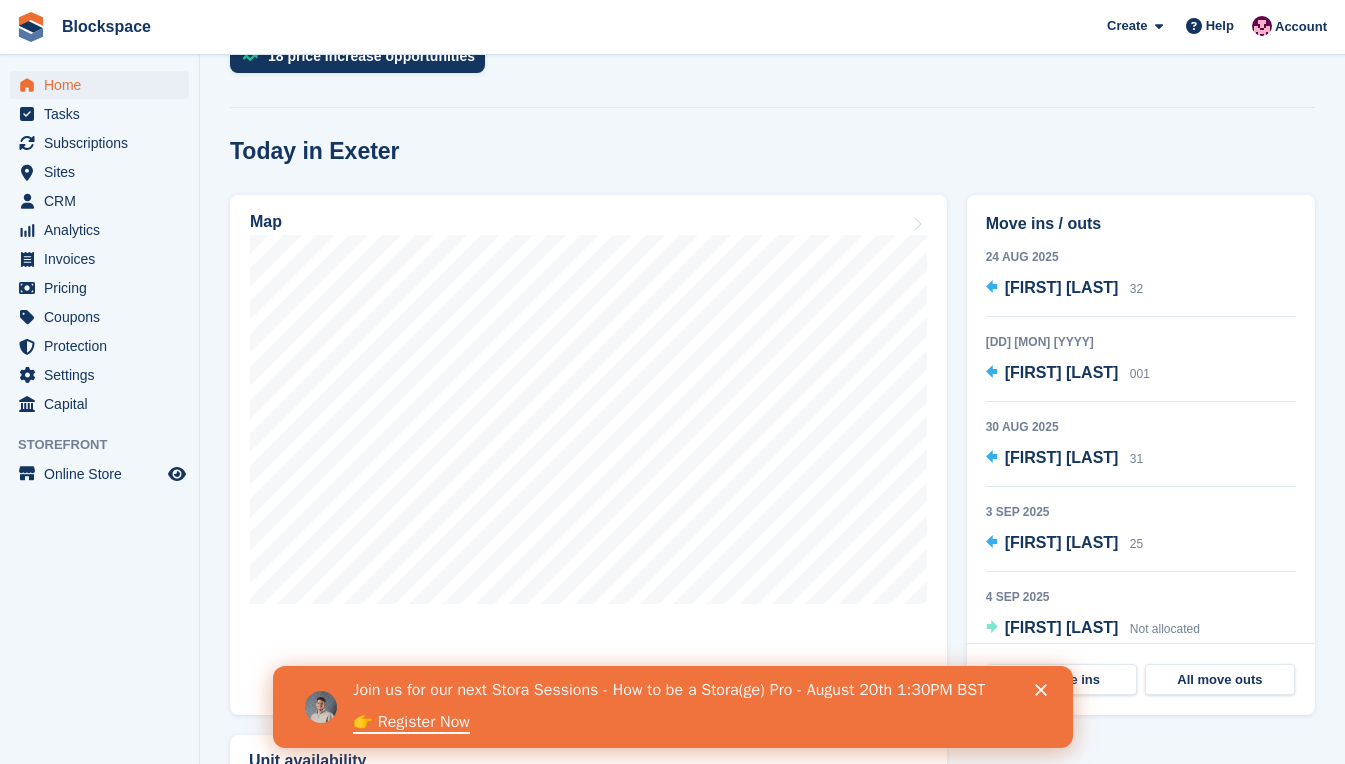 click 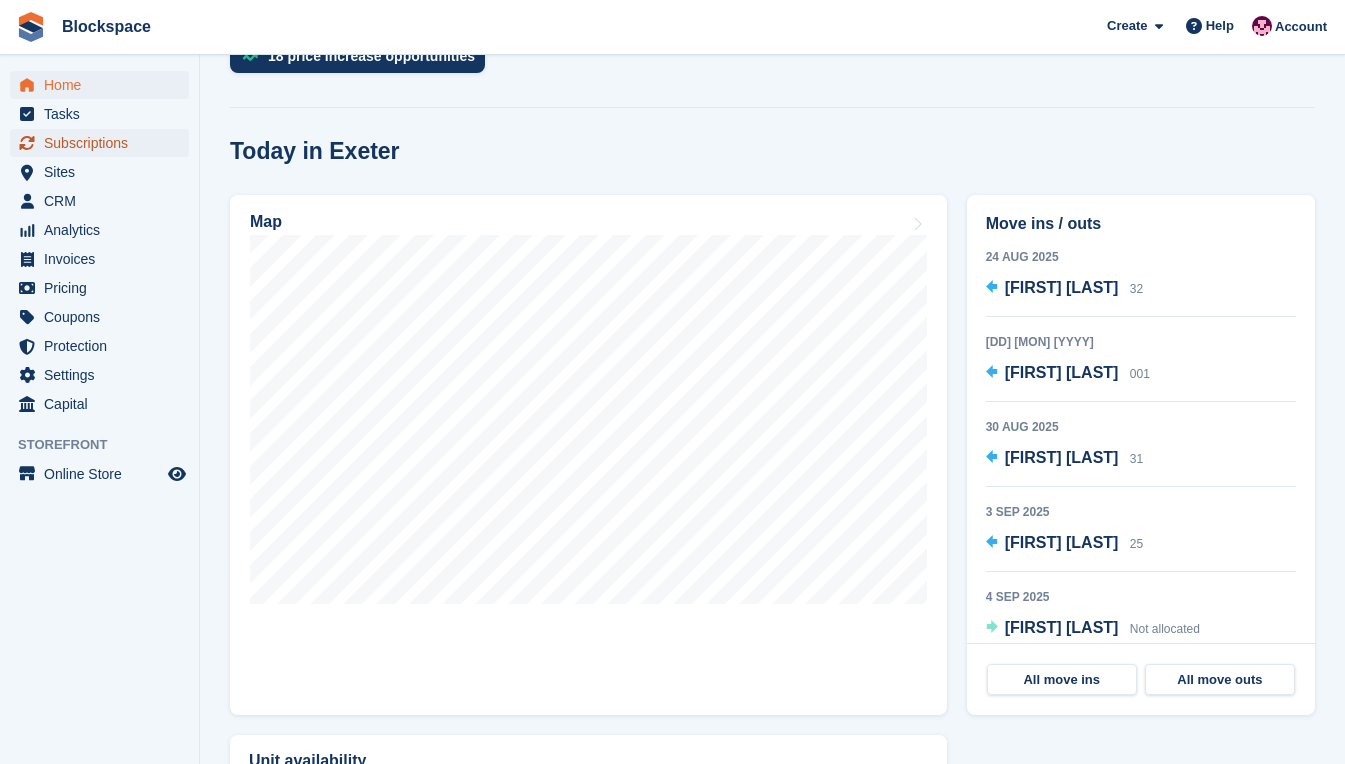 click on "Subscriptions" at bounding box center [104, 143] 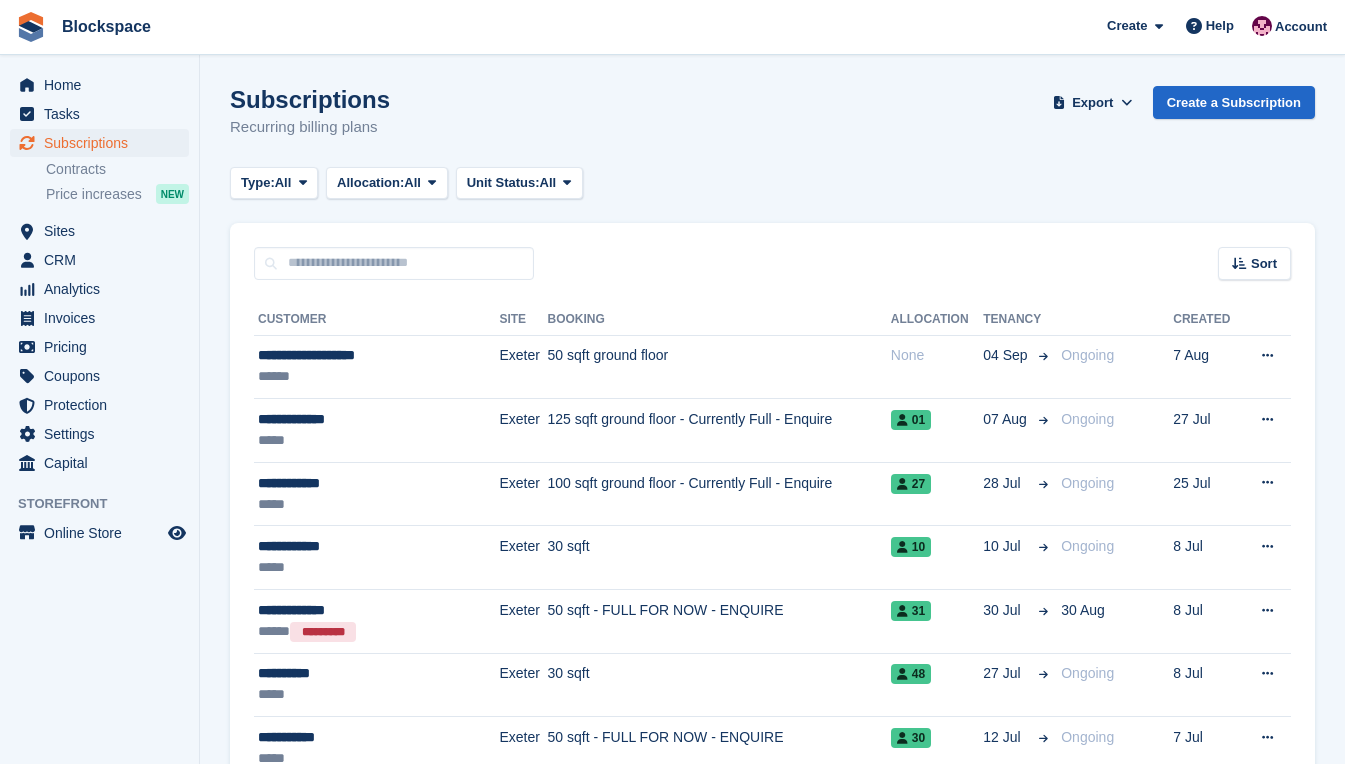scroll, scrollTop: 0, scrollLeft: 0, axis: both 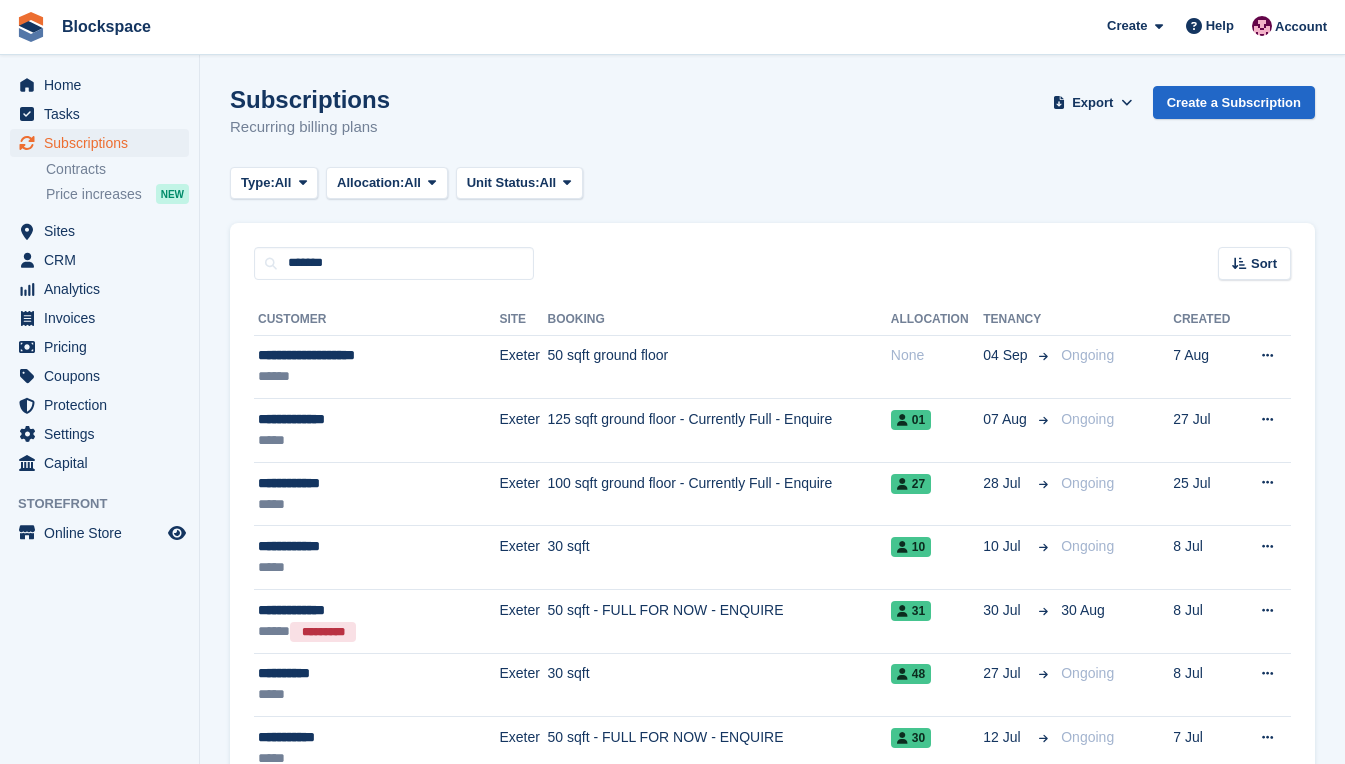 type on "*******" 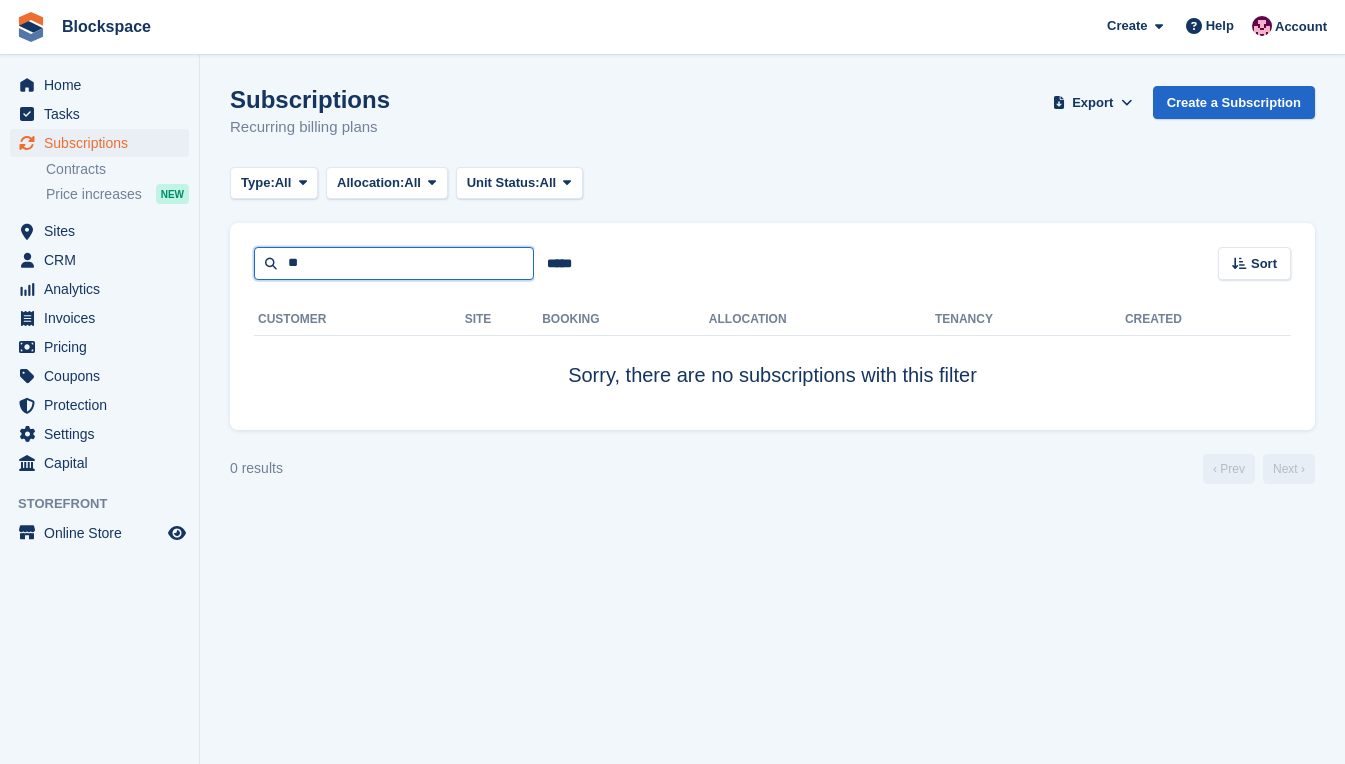 type on "*" 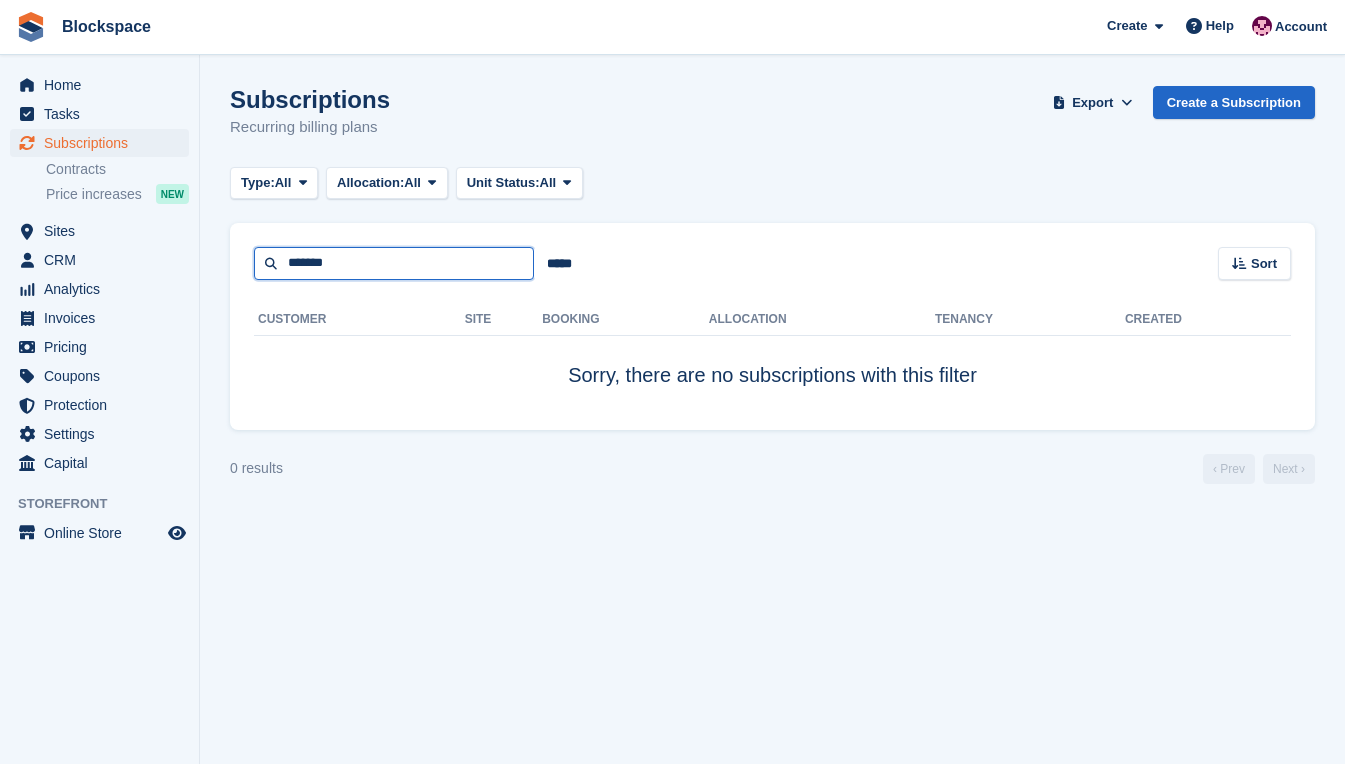 type on "*******" 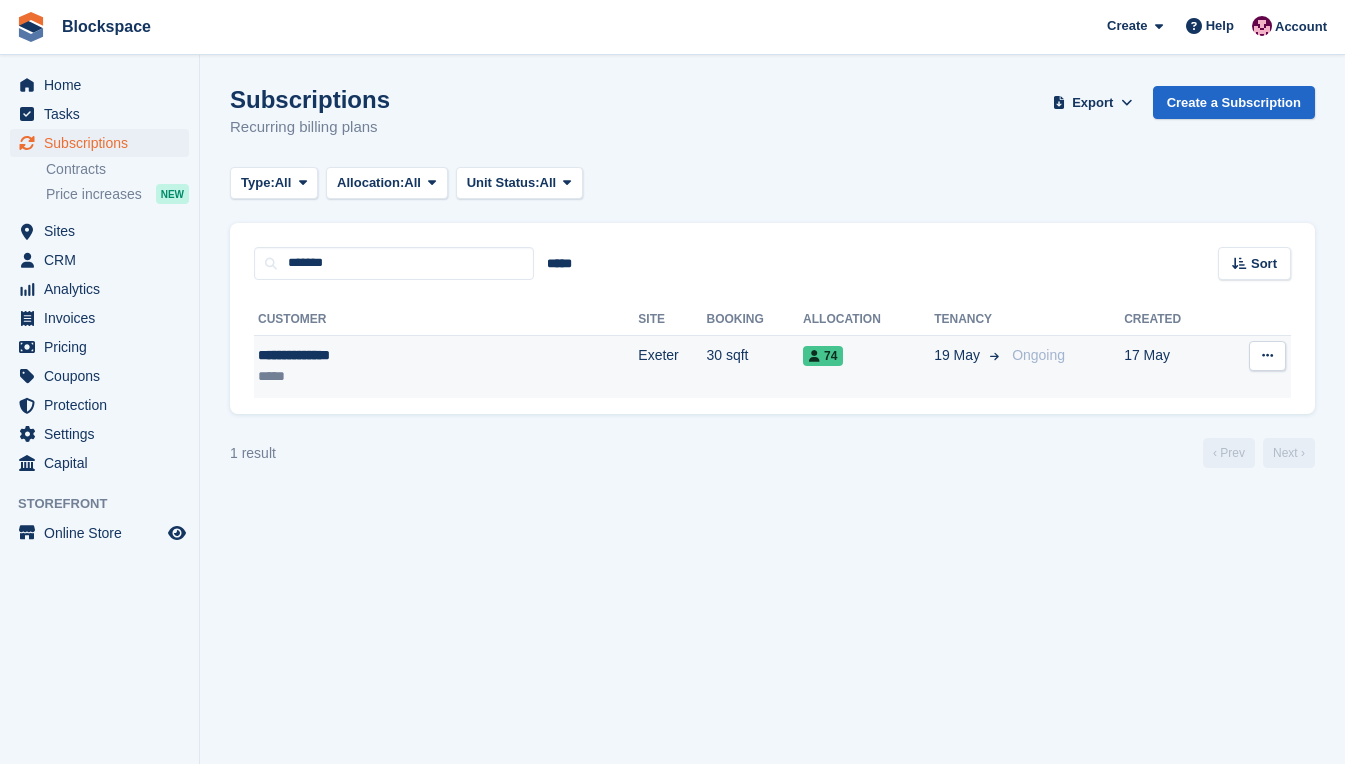 click on "*****" at bounding box center (370, 376) 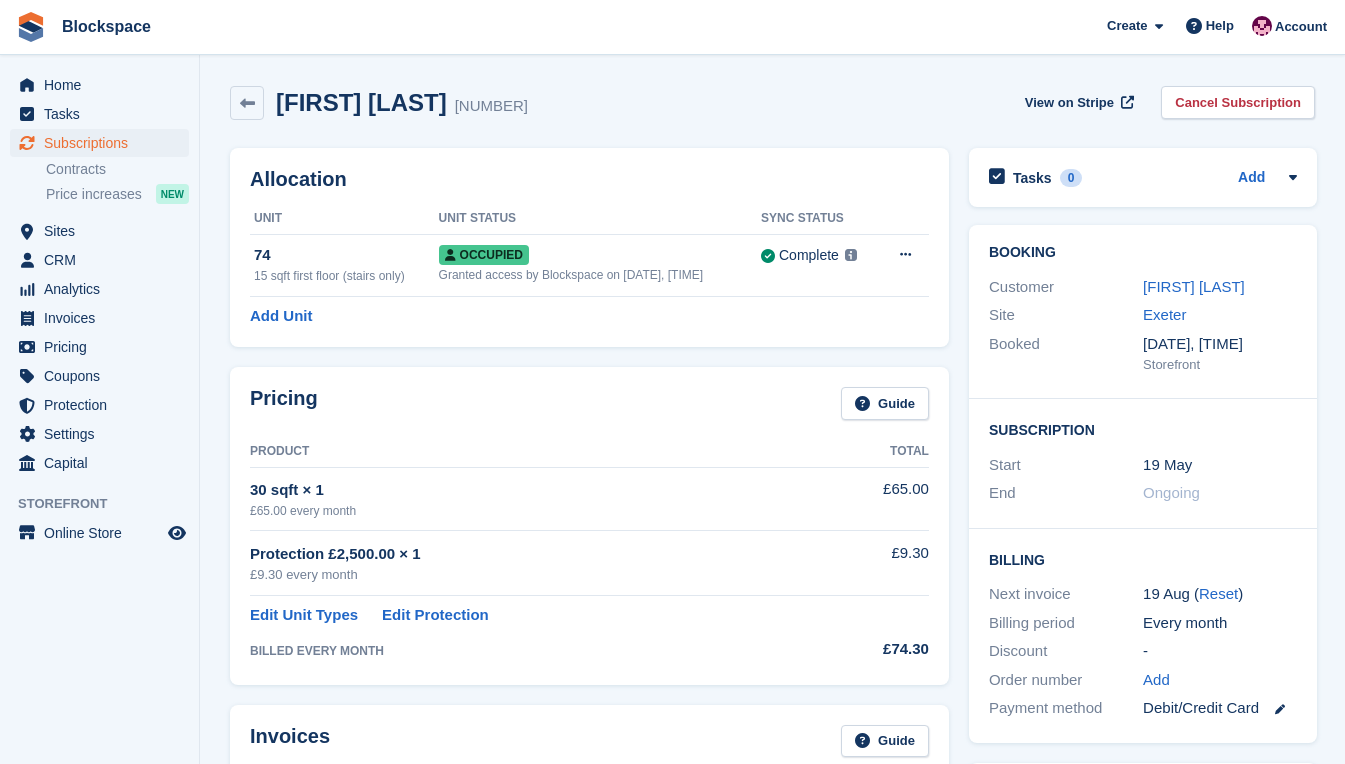 scroll, scrollTop: 0, scrollLeft: 0, axis: both 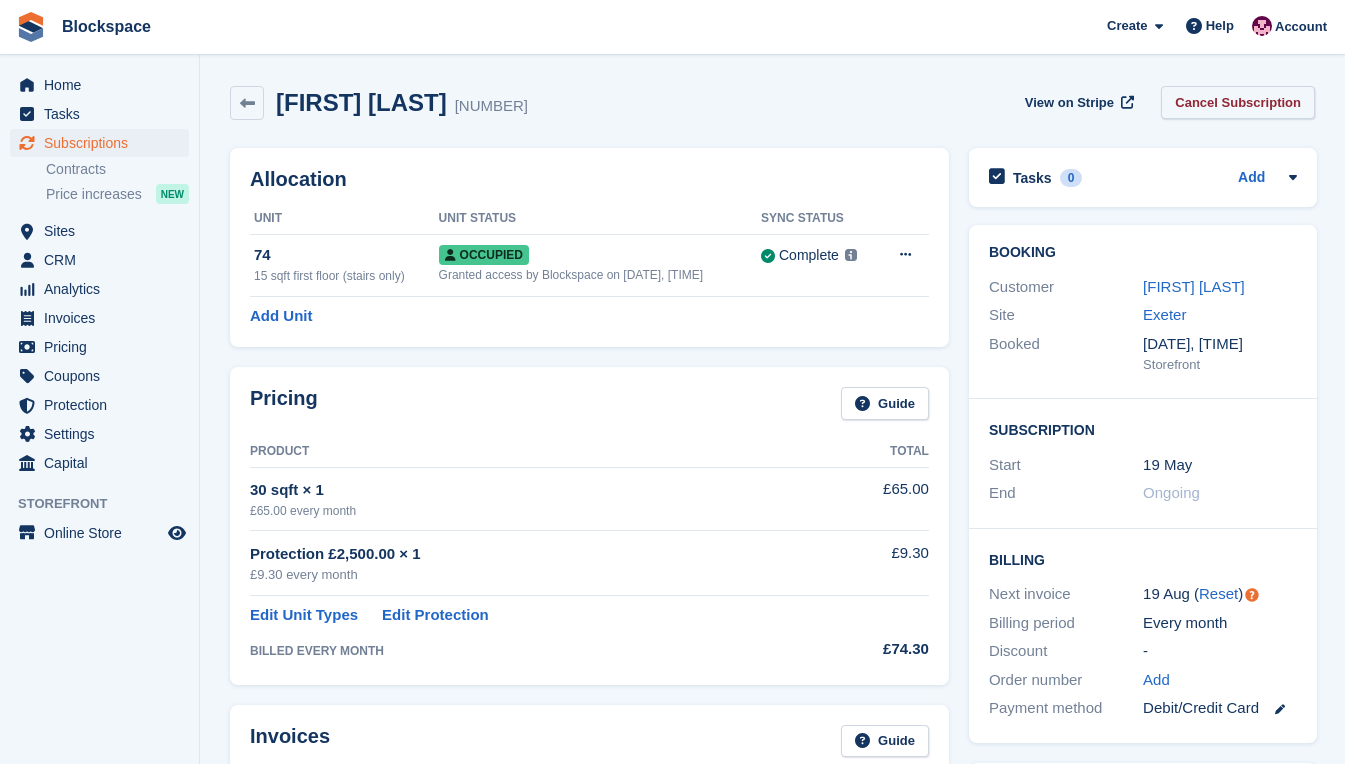 click on "Cancel Subscription" at bounding box center (1238, 102) 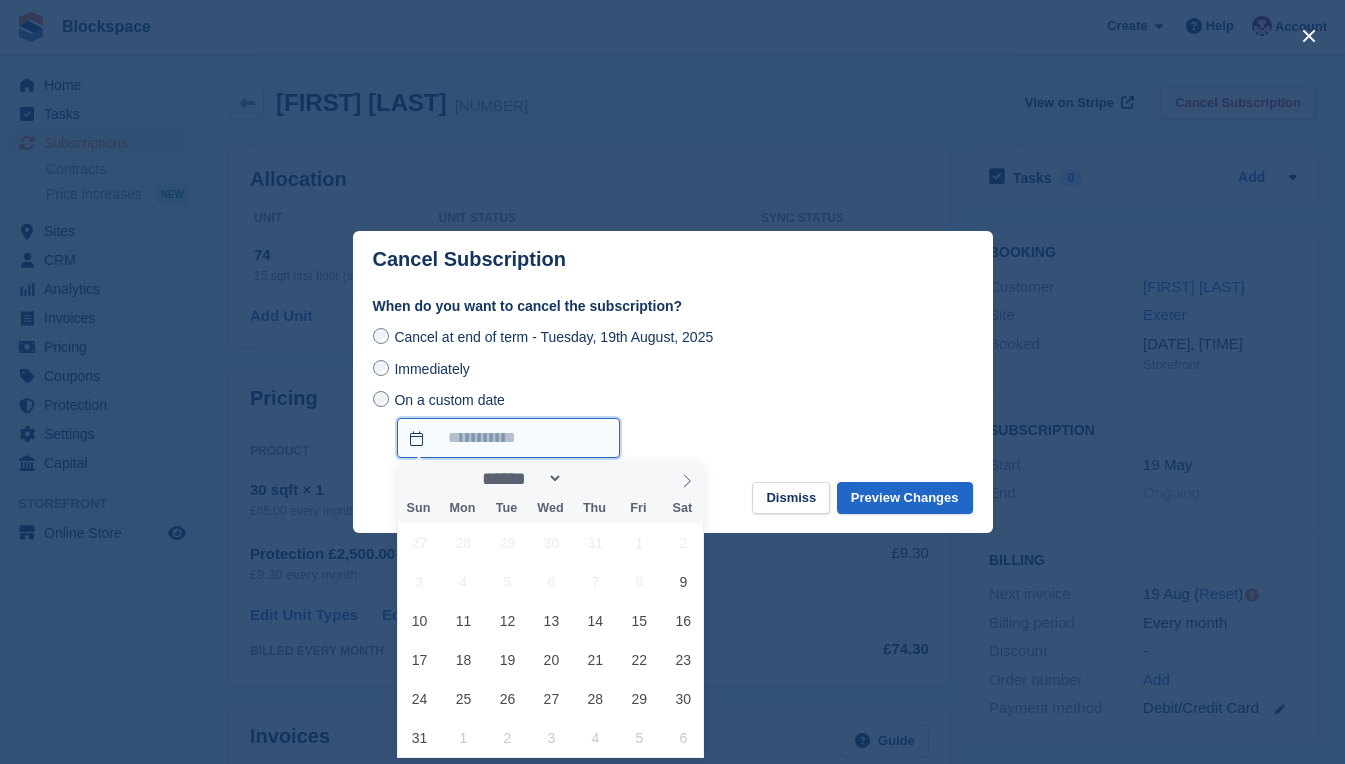 click on "On a custom date" at bounding box center [508, 438] 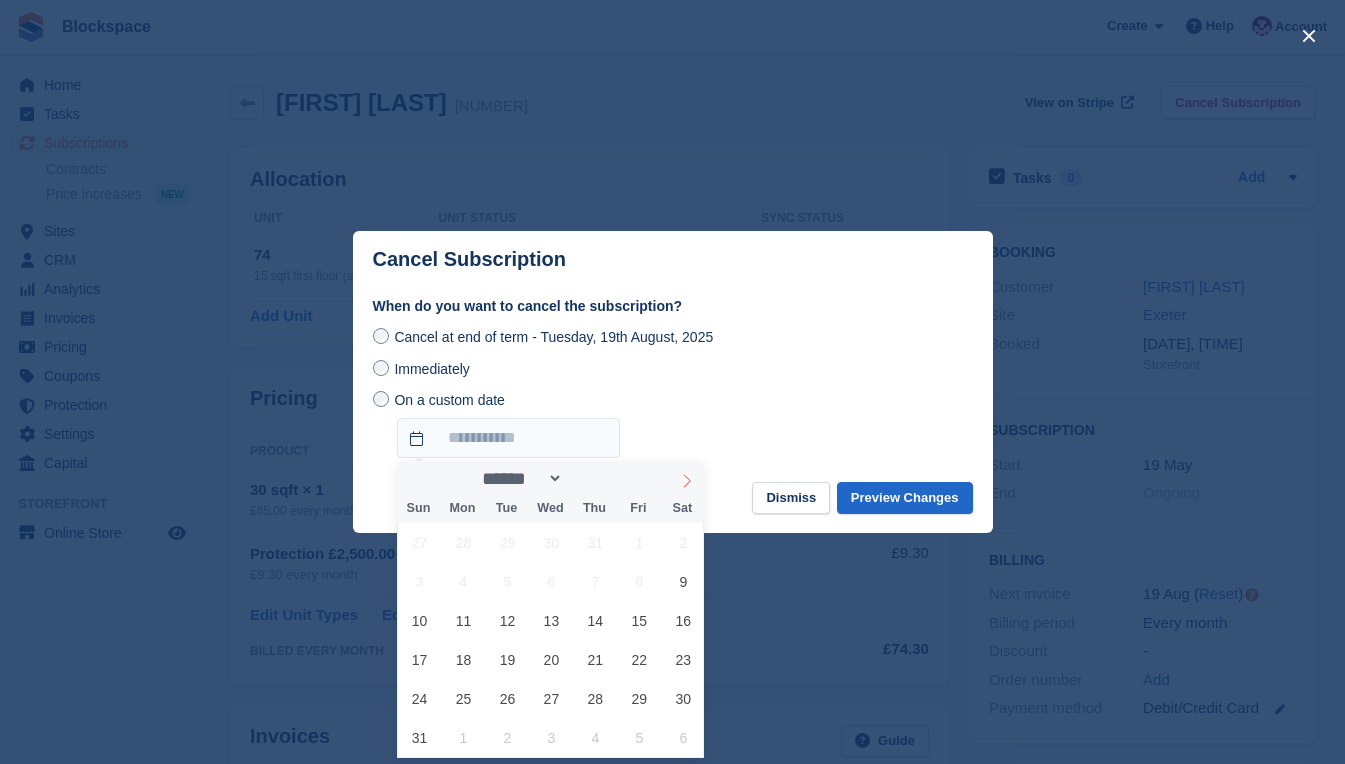 click 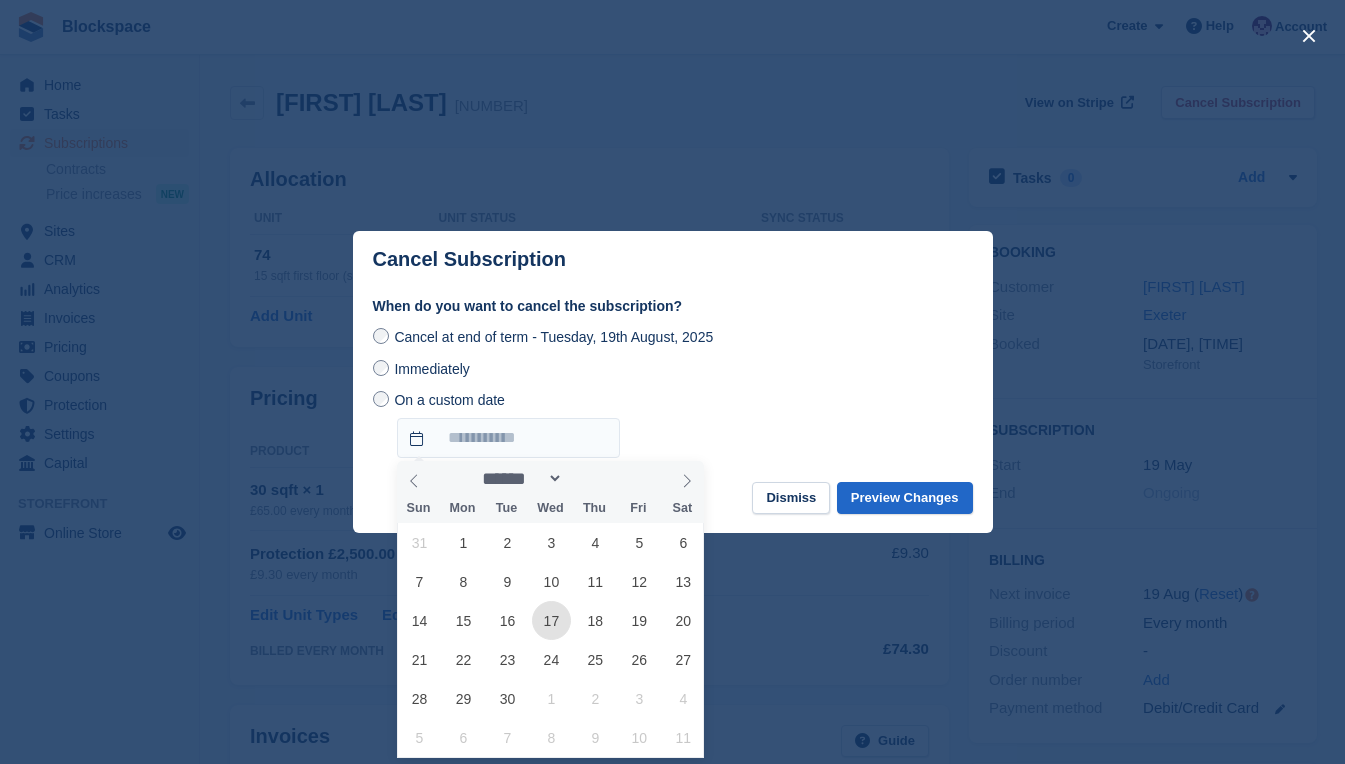 click on "17" at bounding box center [551, 620] 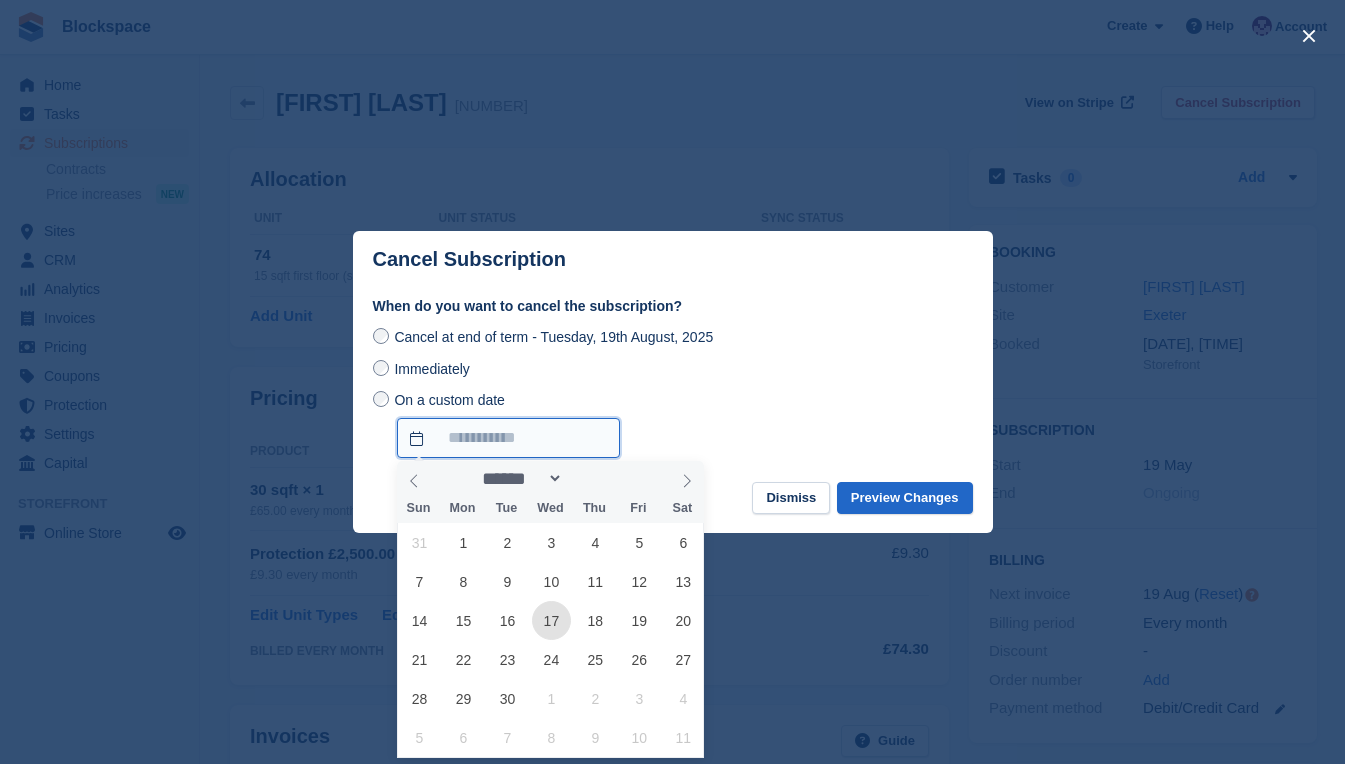 type on "**********" 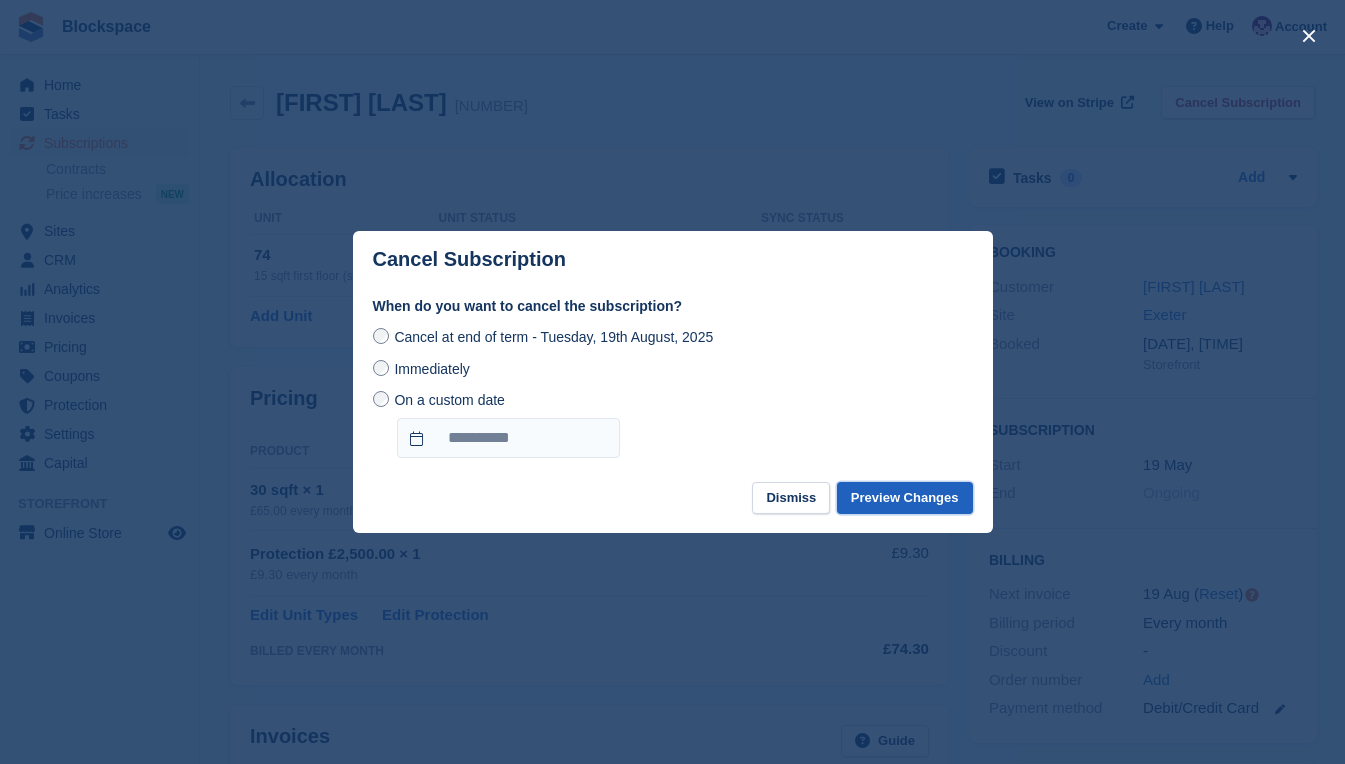 click on "Preview Changes" at bounding box center (905, 498) 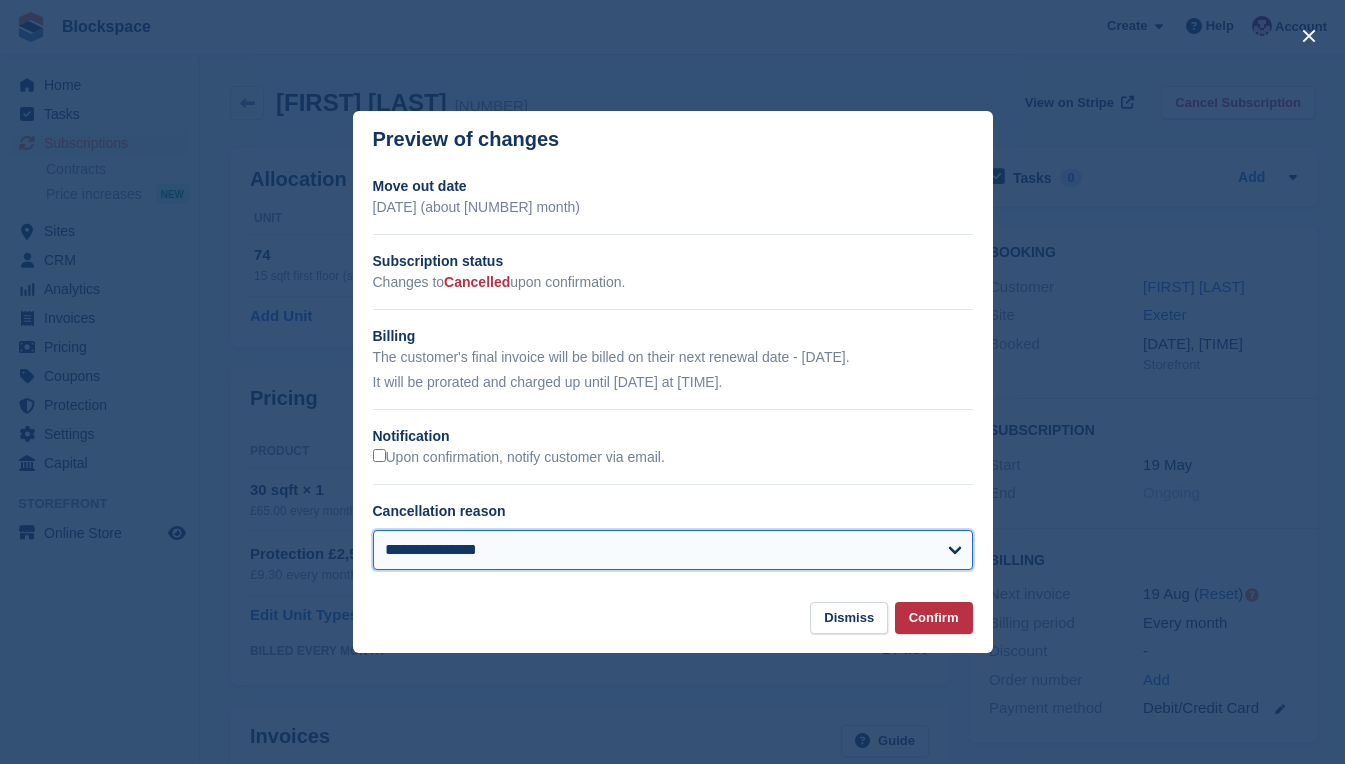 click on "**********" at bounding box center [673, 550] 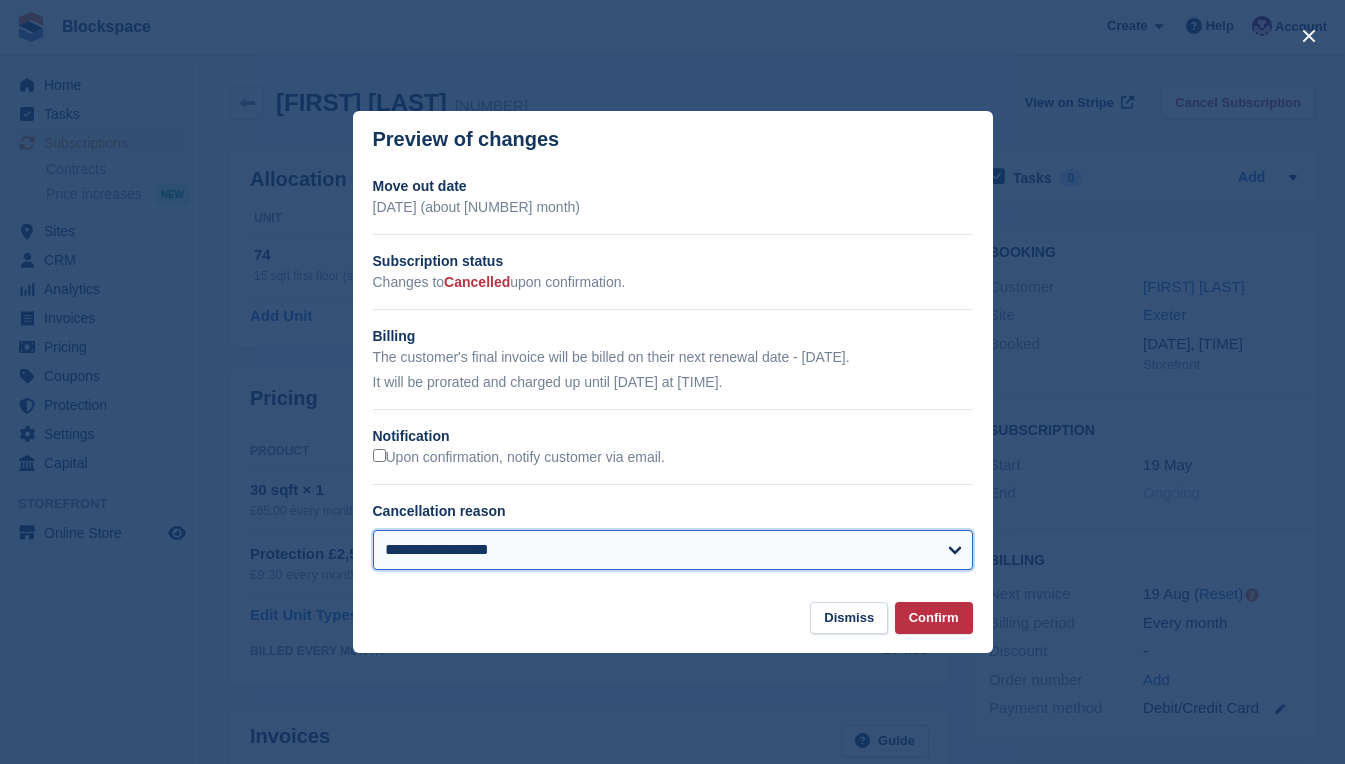 click on "**********" at bounding box center (673, 550) 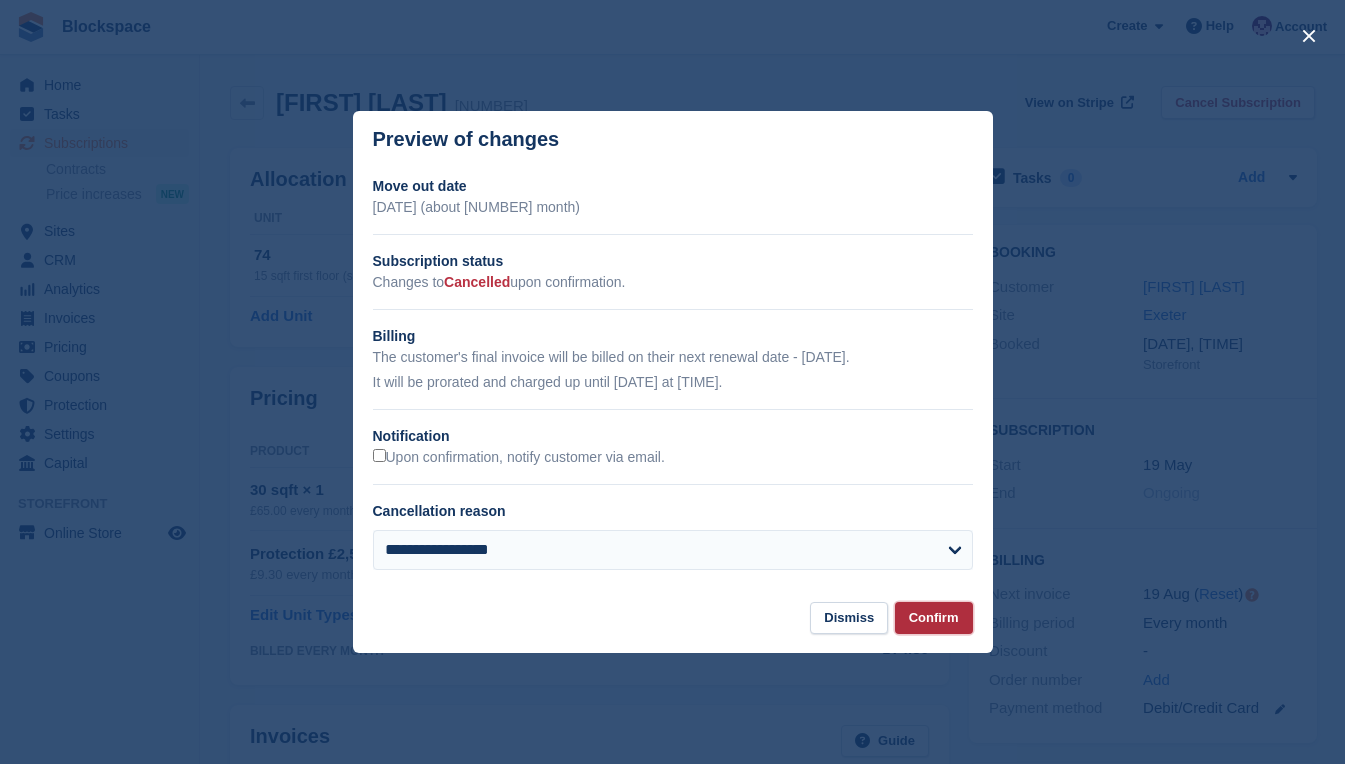 click on "Confirm" at bounding box center (934, 618) 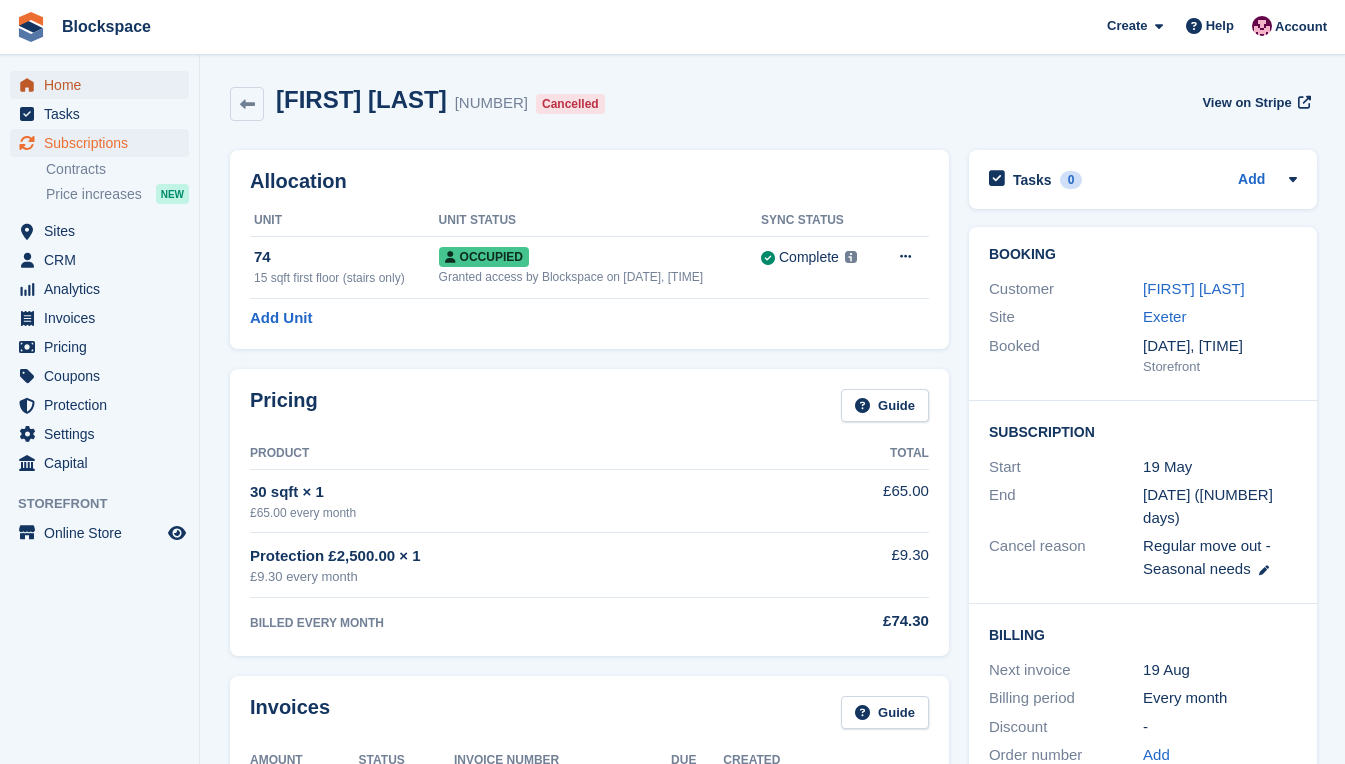click on "Home" at bounding box center (104, 85) 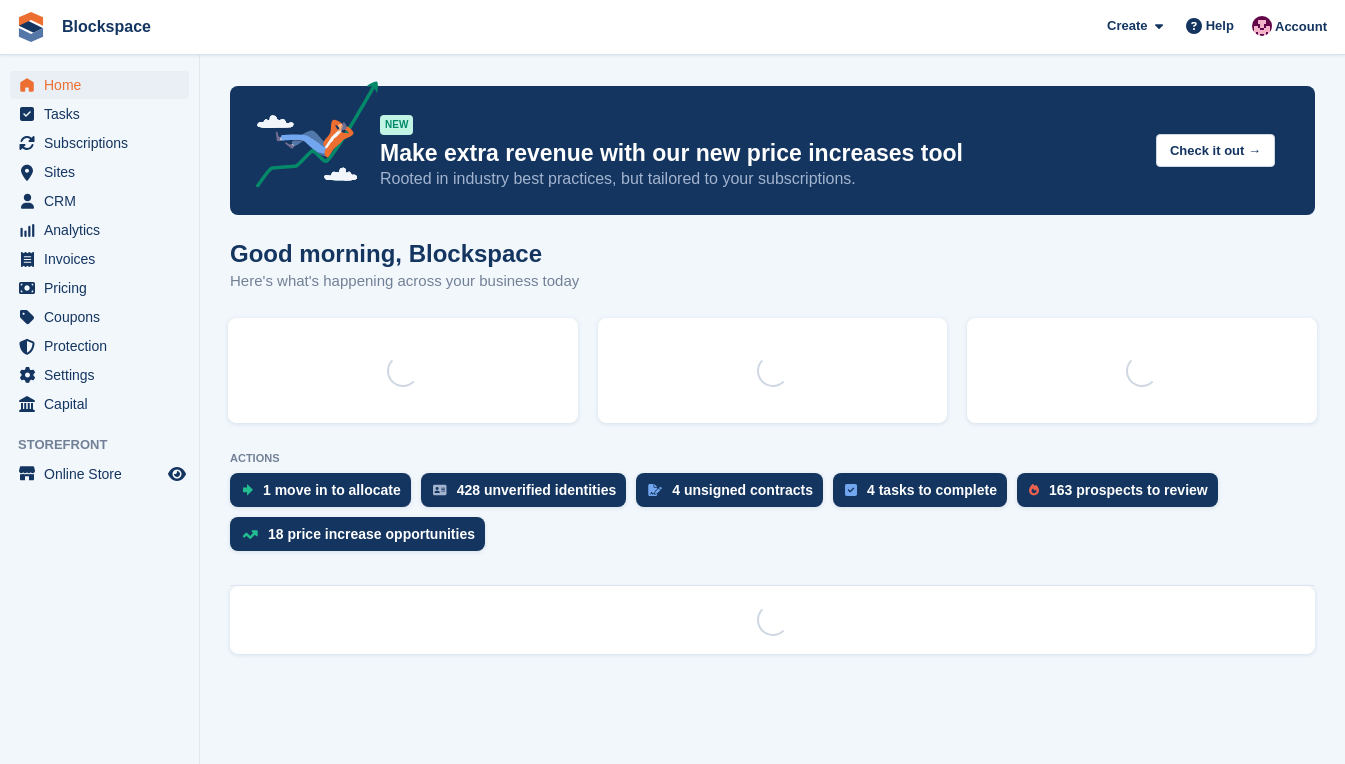 scroll, scrollTop: 0, scrollLeft: 0, axis: both 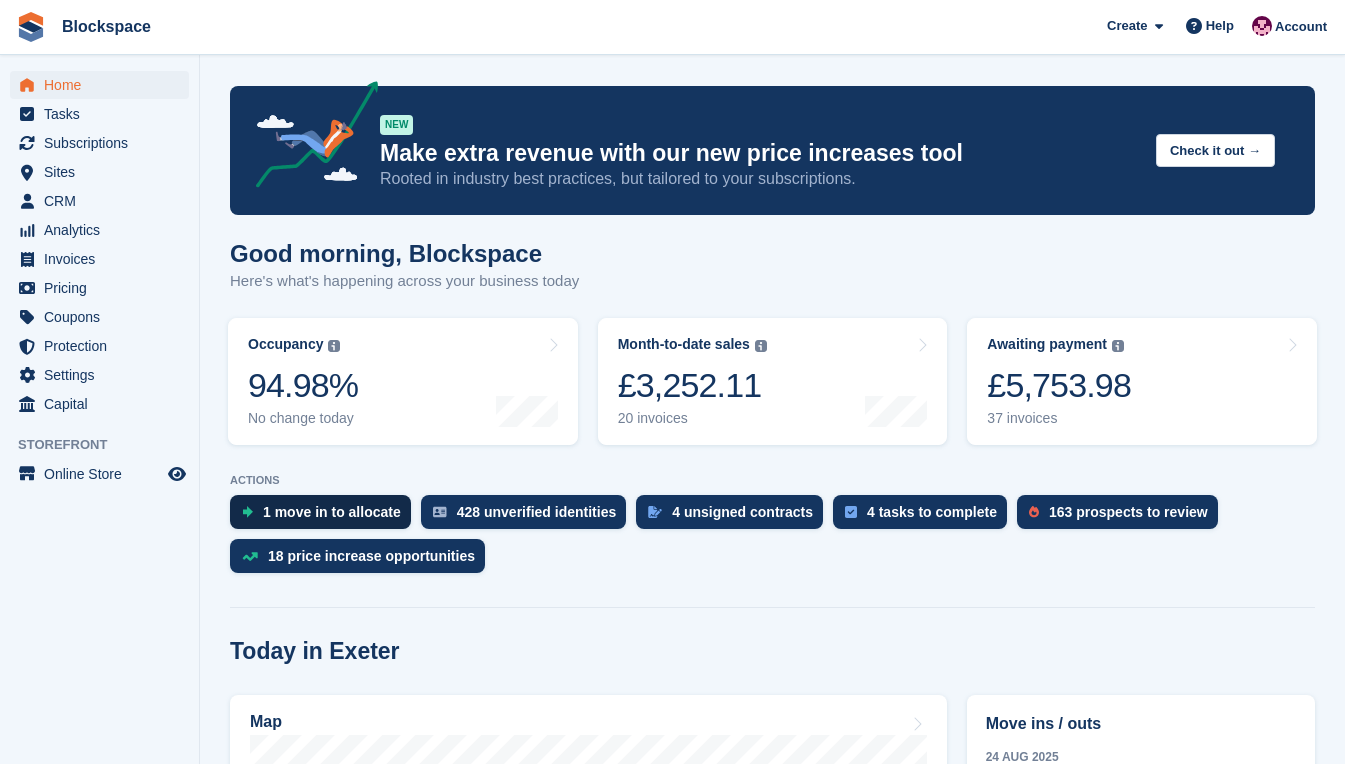click on "1
move in to allocate" at bounding box center [332, 512] 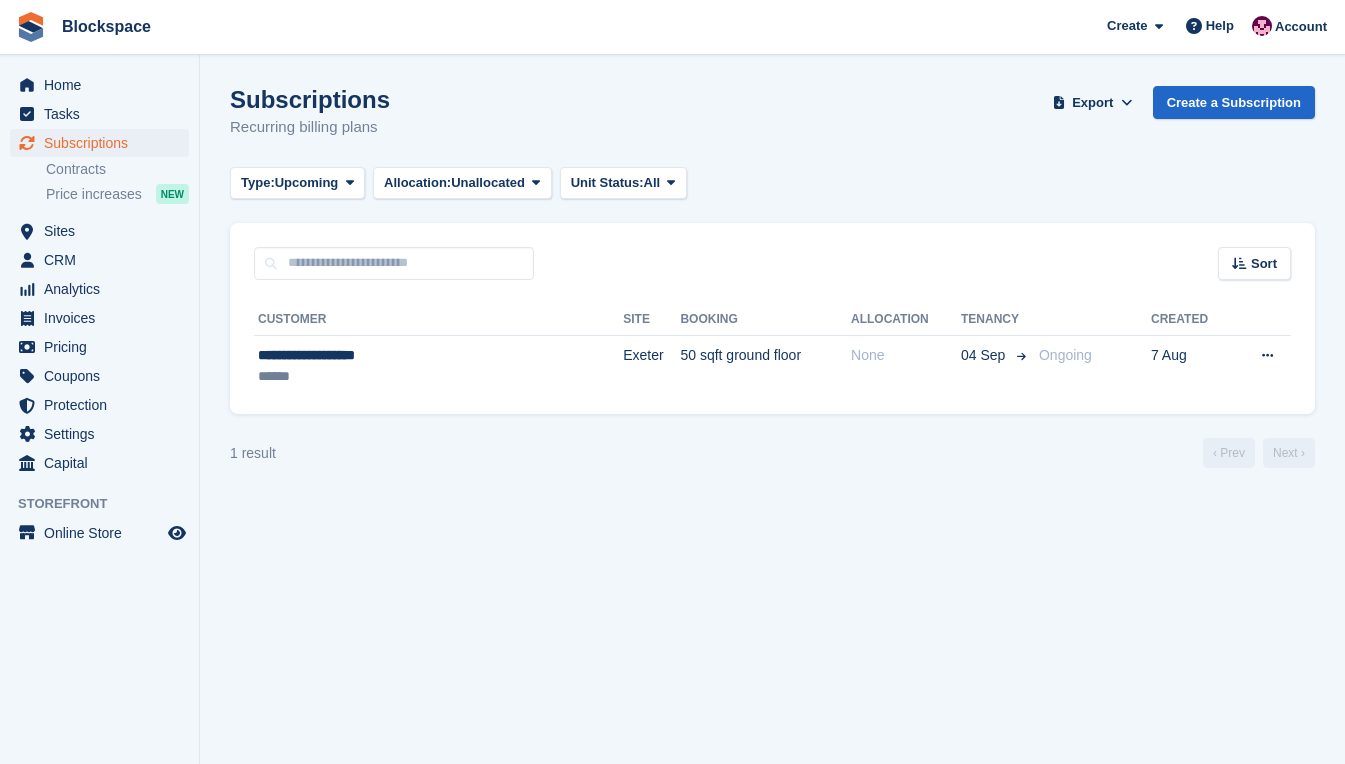 scroll, scrollTop: 0, scrollLeft: 0, axis: both 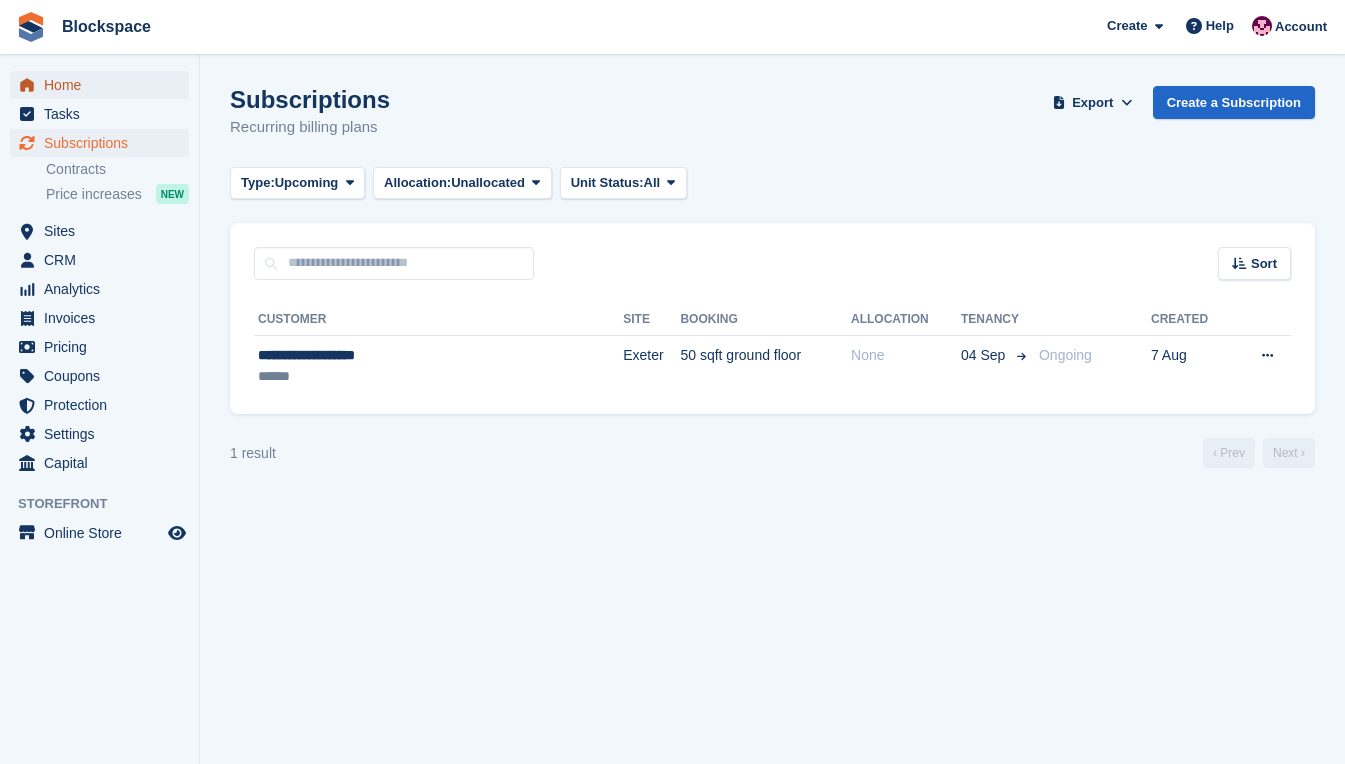 click on "Home" at bounding box center [104, 85] 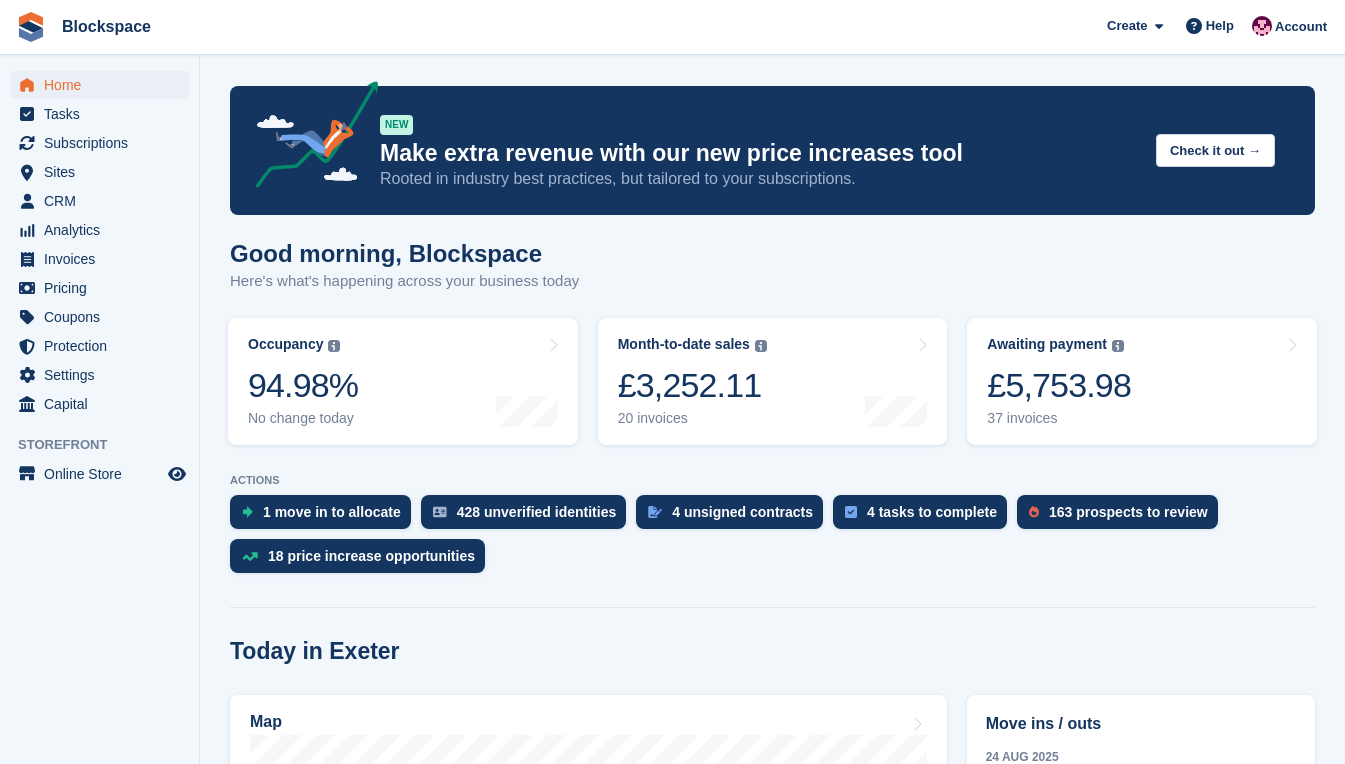 scroll, scrollTop: 400, scrollLeft: 0, axis: vertical 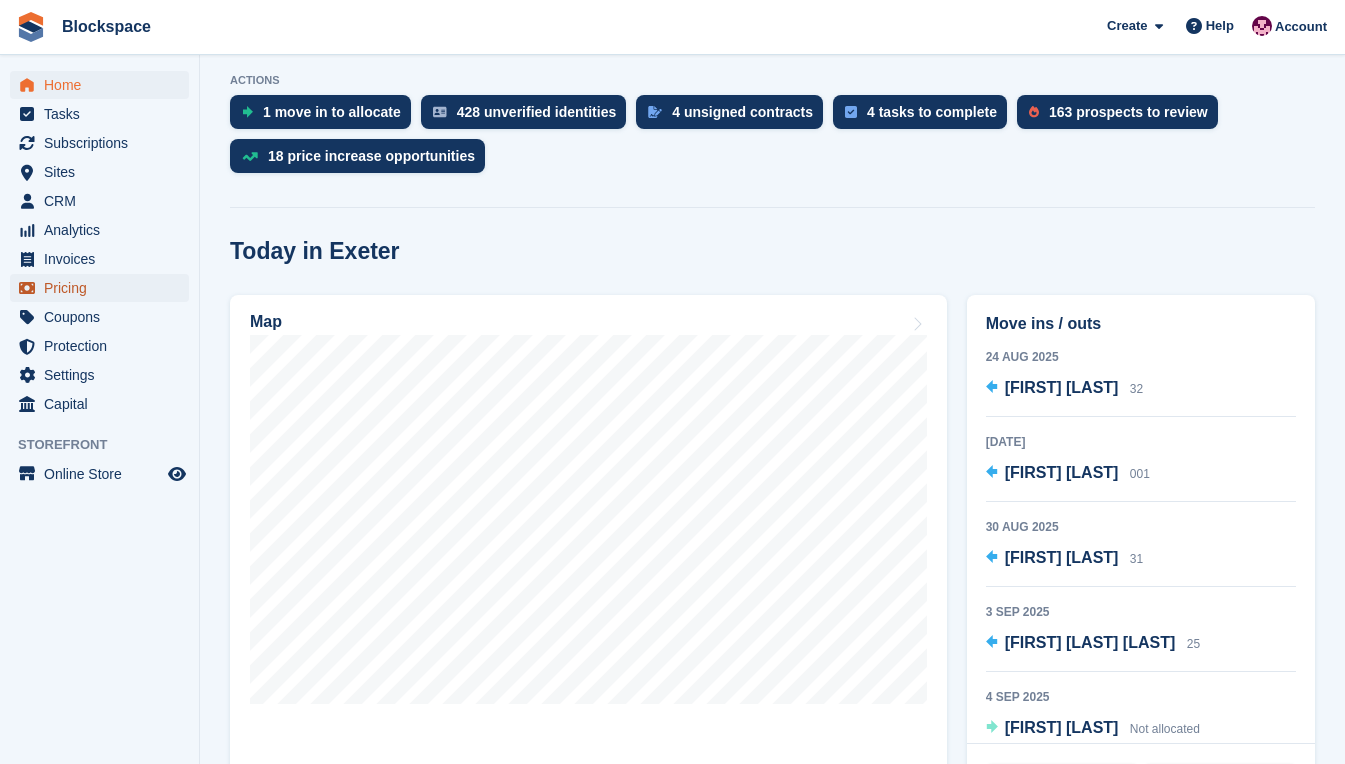 click on "Pricing" at bounding box center (104, 288) 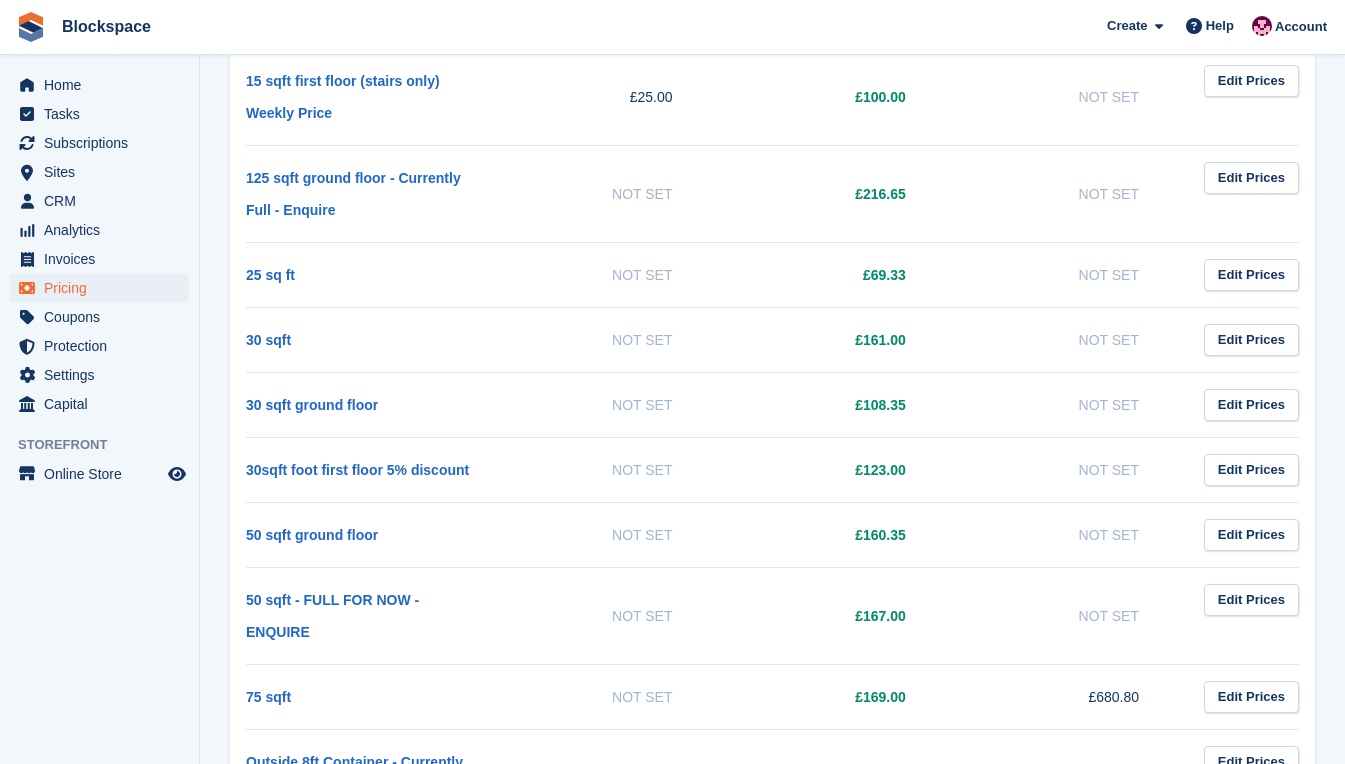 scroll, scrollTop: 900, scrollLeft: 0, axis: vertical 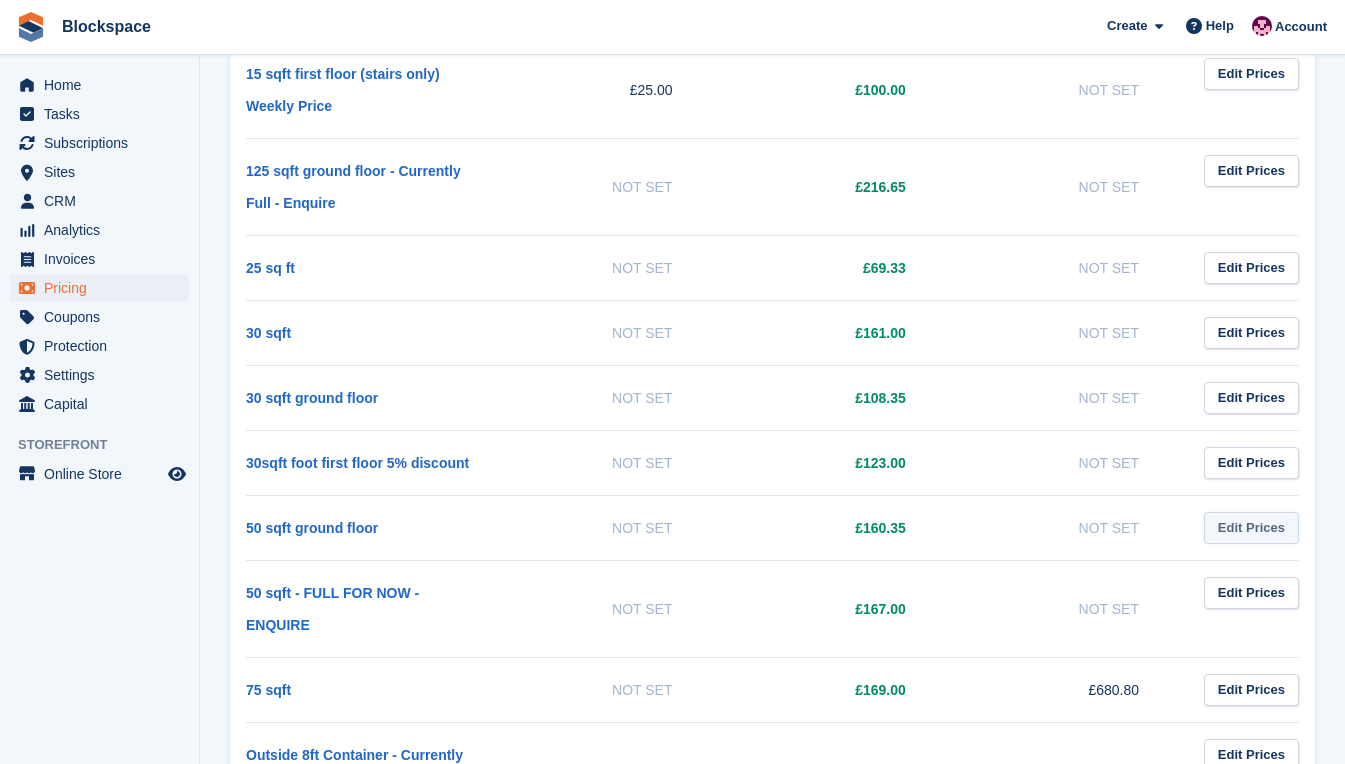 click on "Edit Prices" at bounding box center (1251, 528) 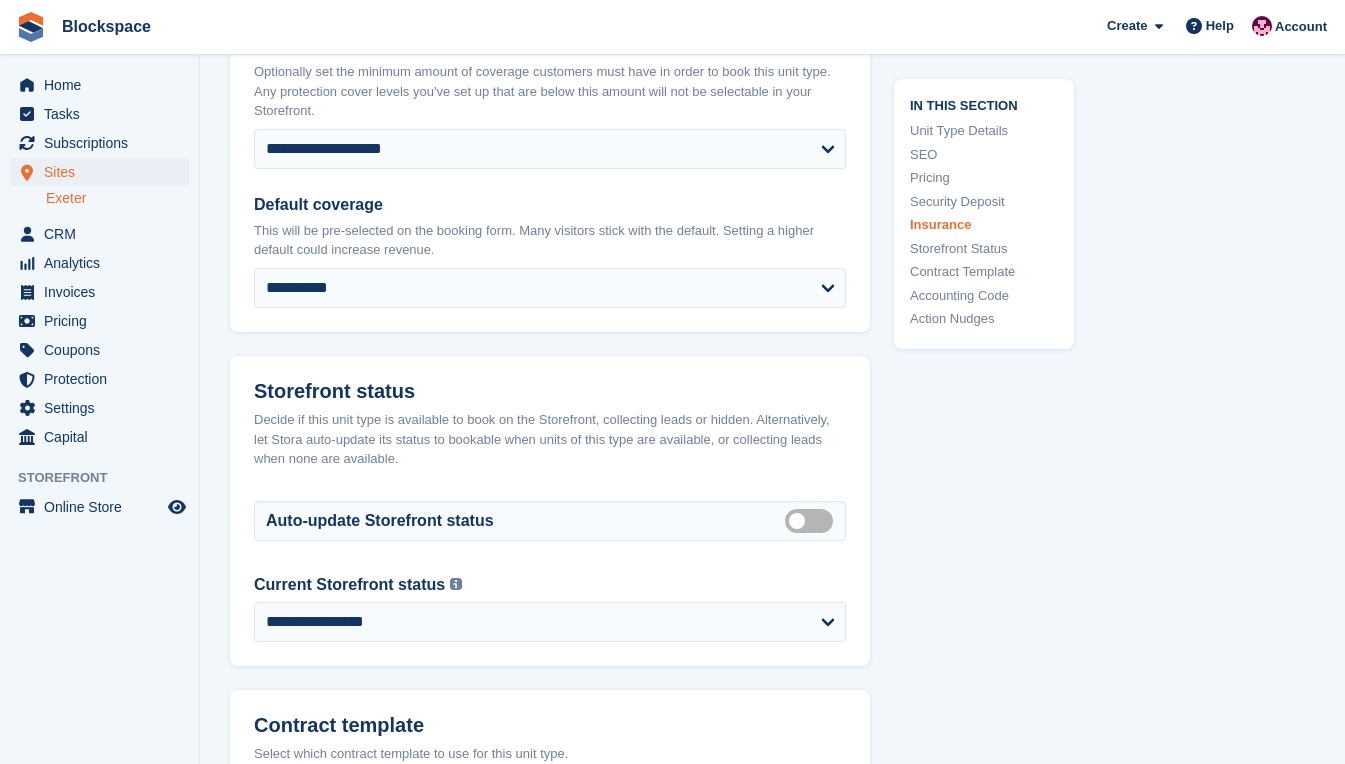 scroll, scrollTop: 2905, scrollLeft: 0, axis: vertical 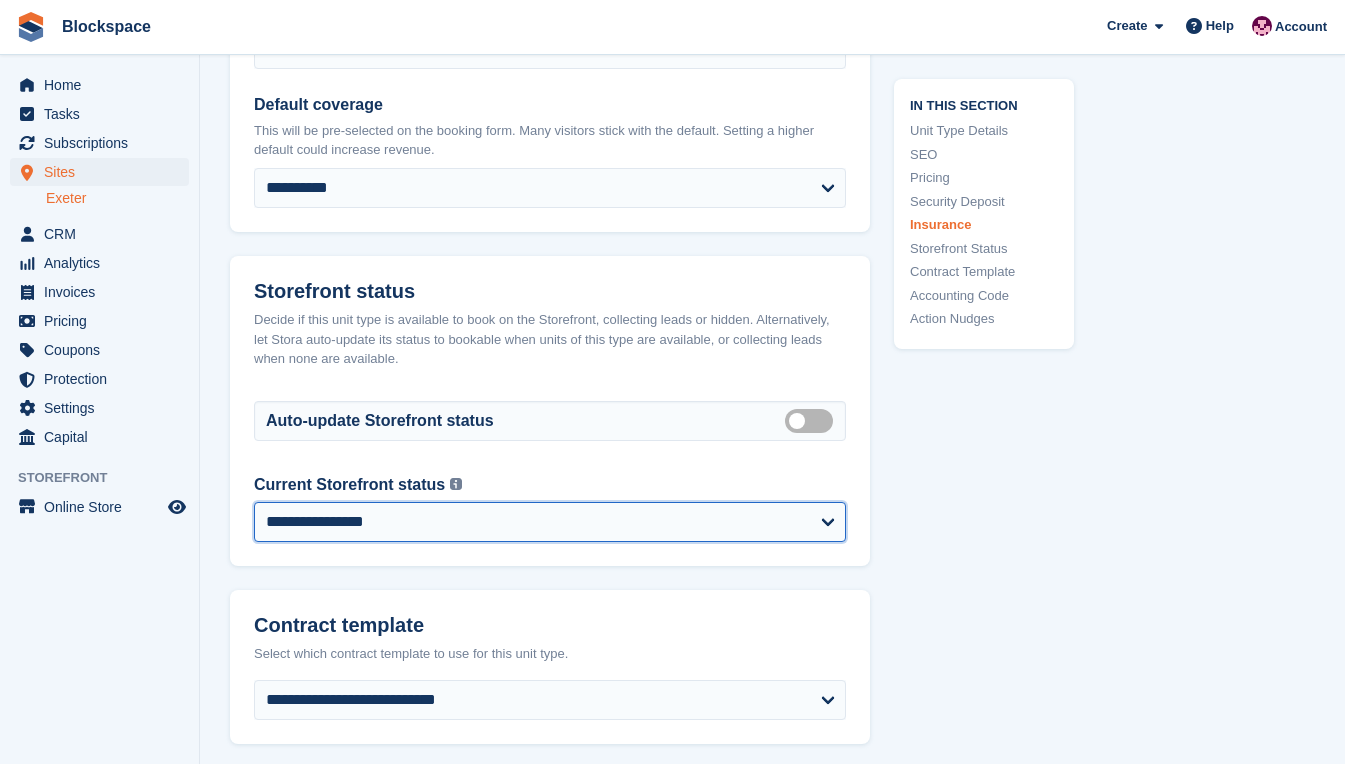 click on "**********" at bounding box center (550, 522) 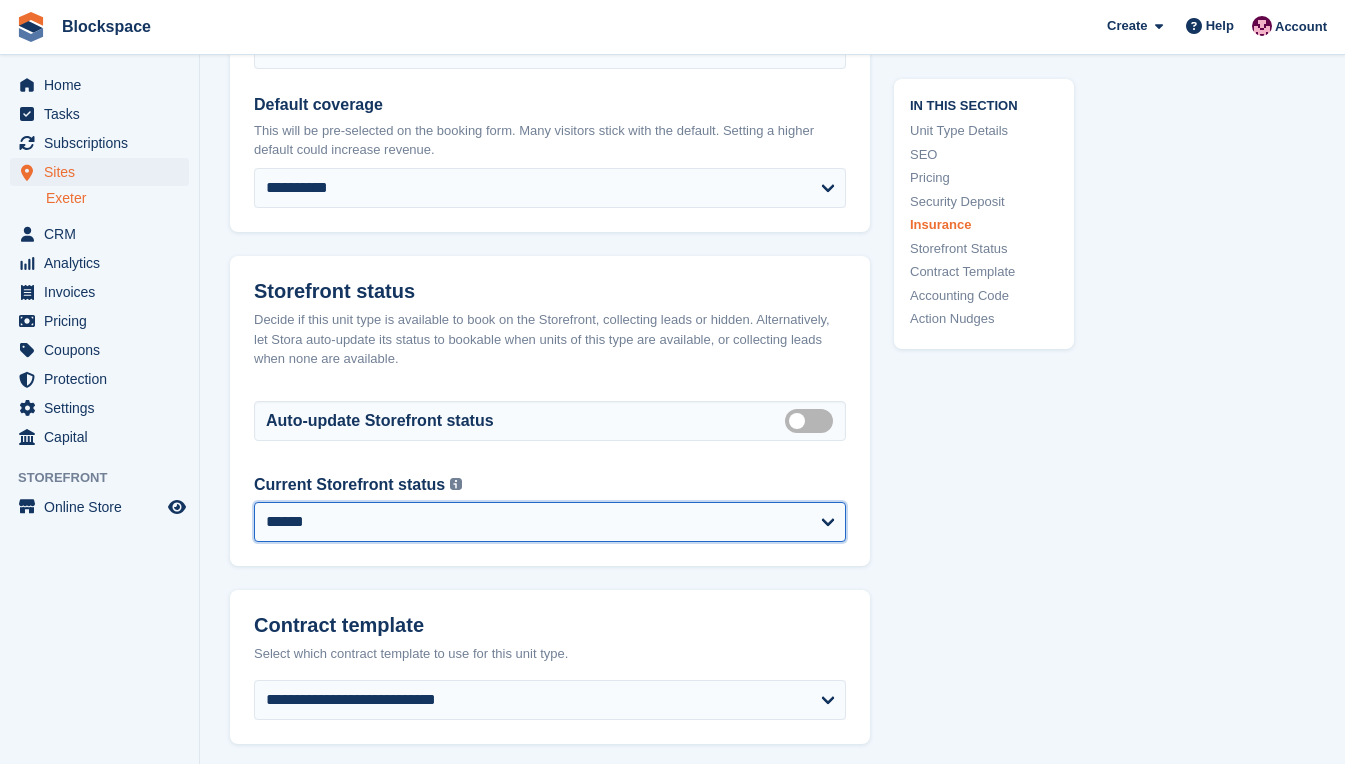 click on "**********" at bounding box center [550, 522] 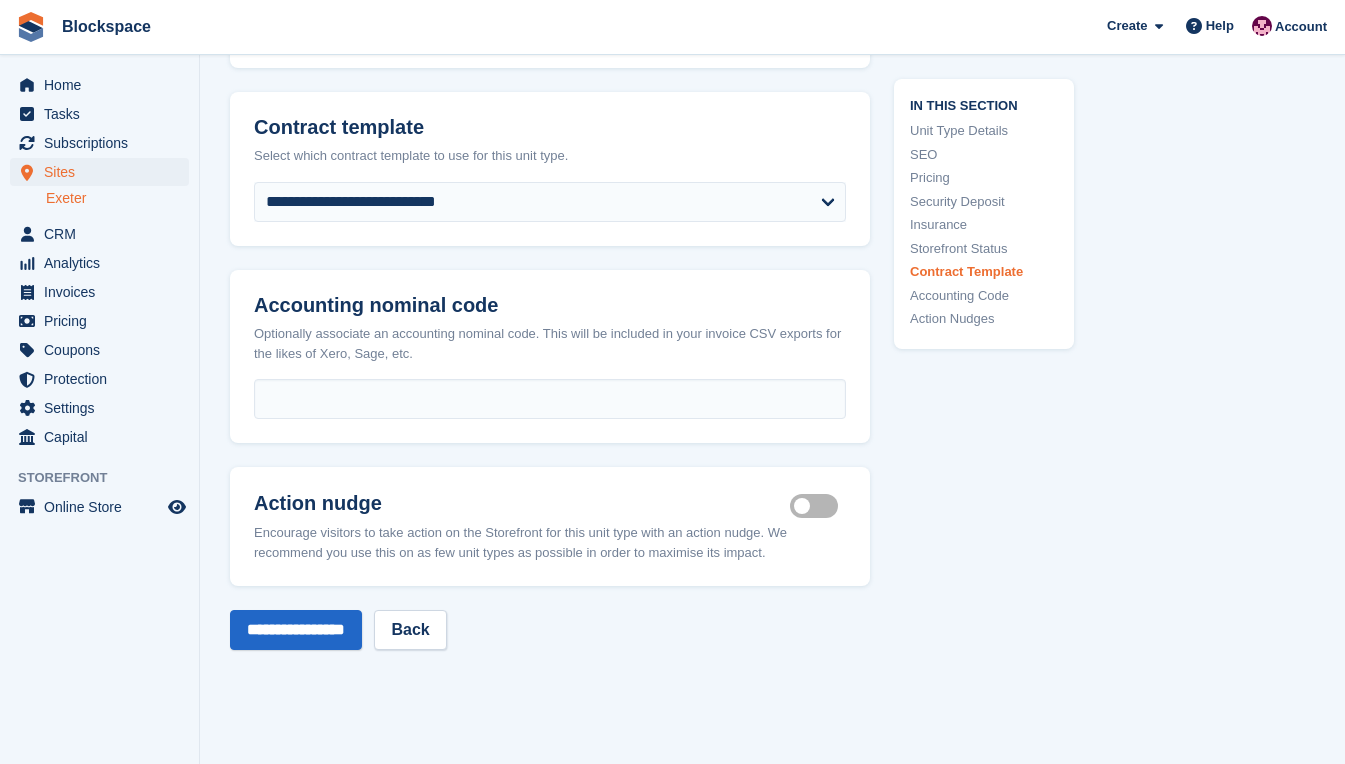 scroll, scrollTop: 3405, scrollLeft: 0, axis: vertical 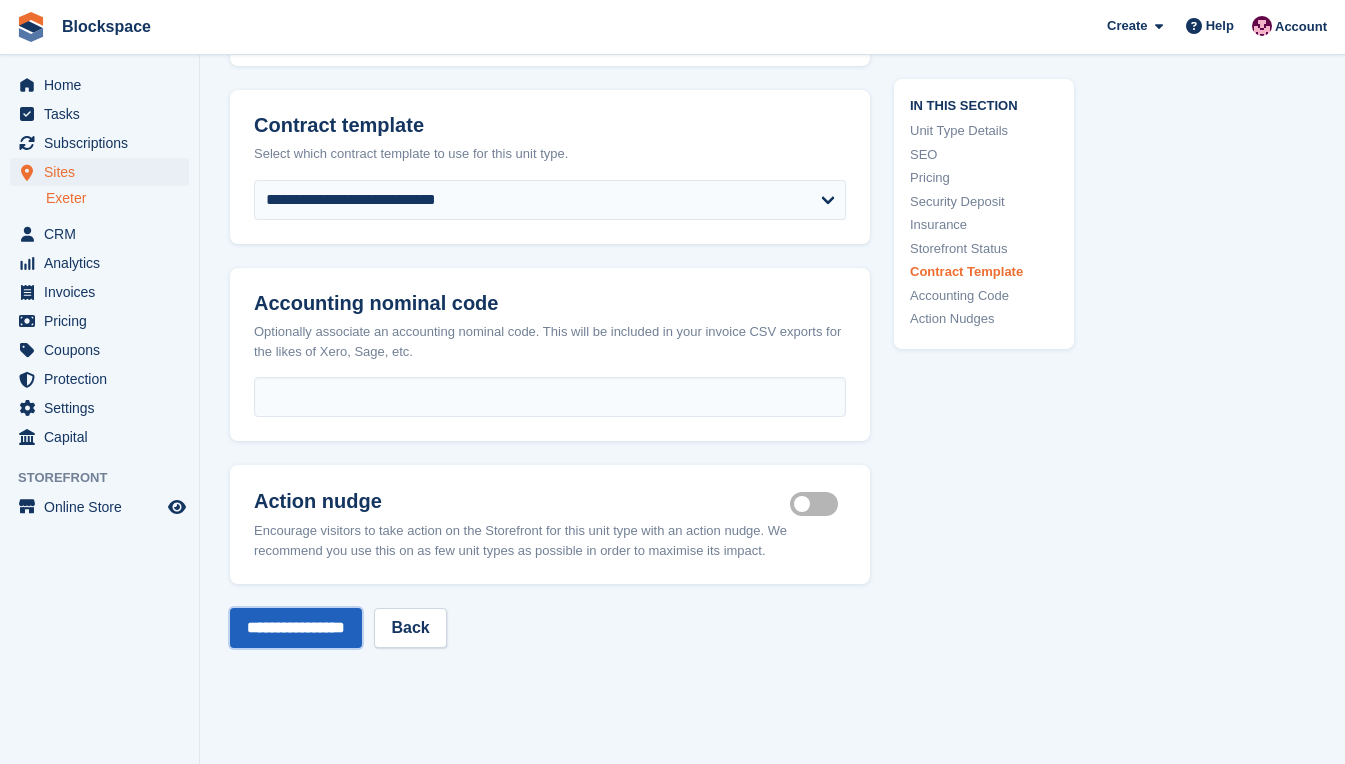 click on "**********" at bounding box center [296, 628] 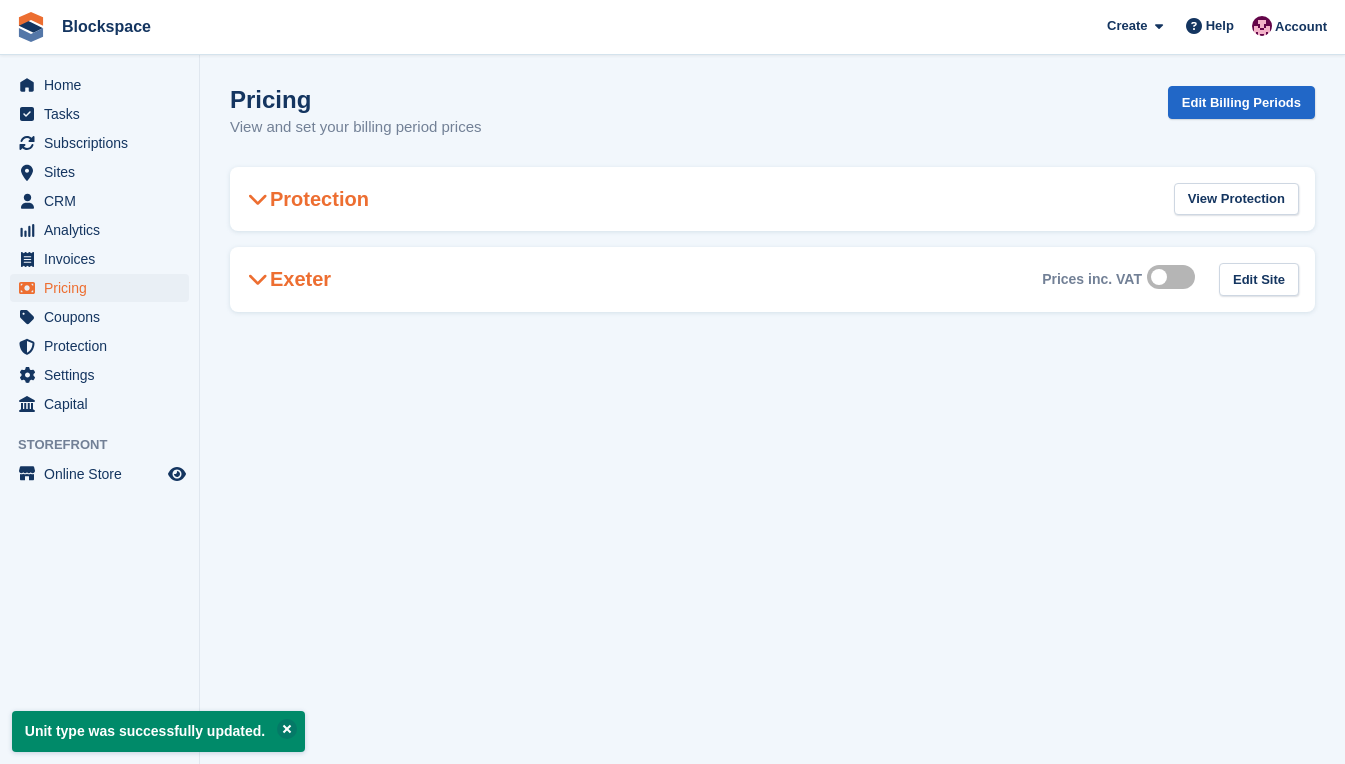 scroll, scrollTop: 0, scrollLeft: 0, axis: both 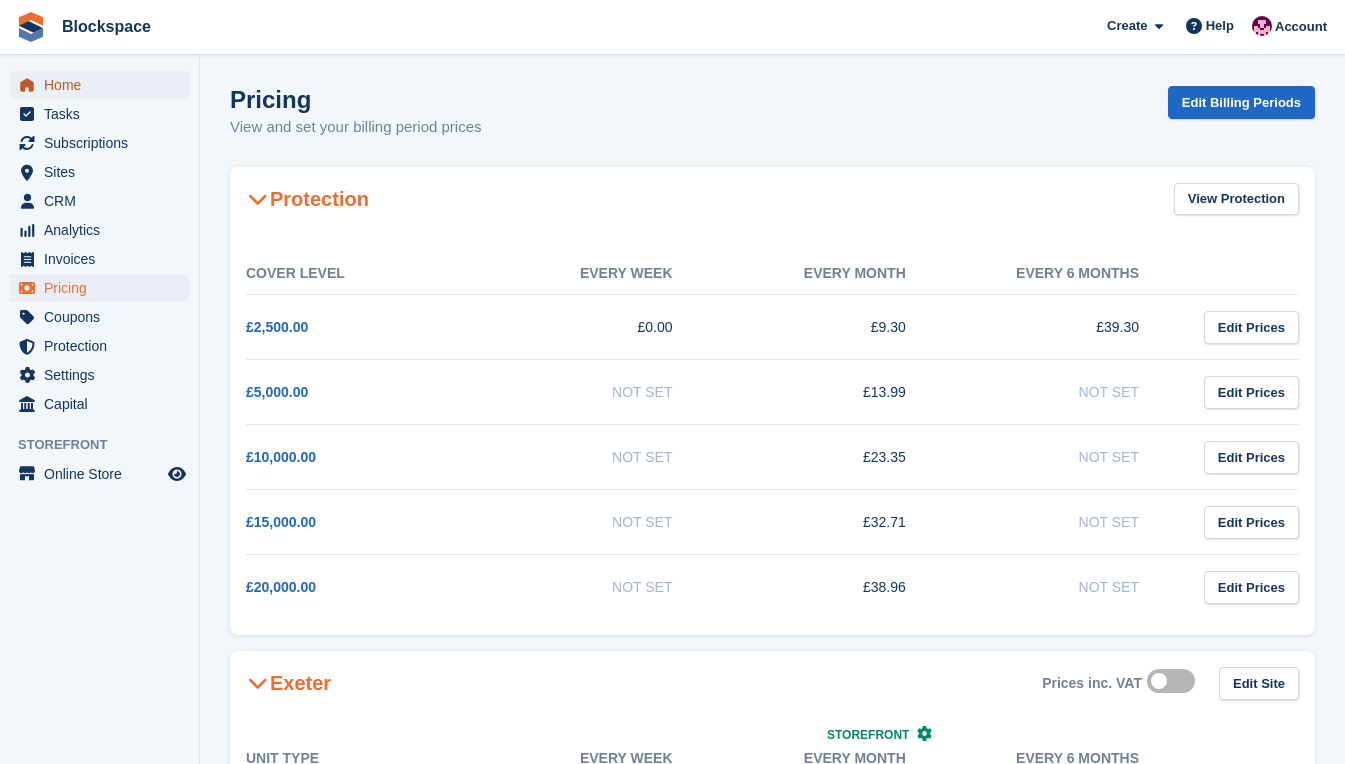 click on "Home" at bounding box center [104, 85] 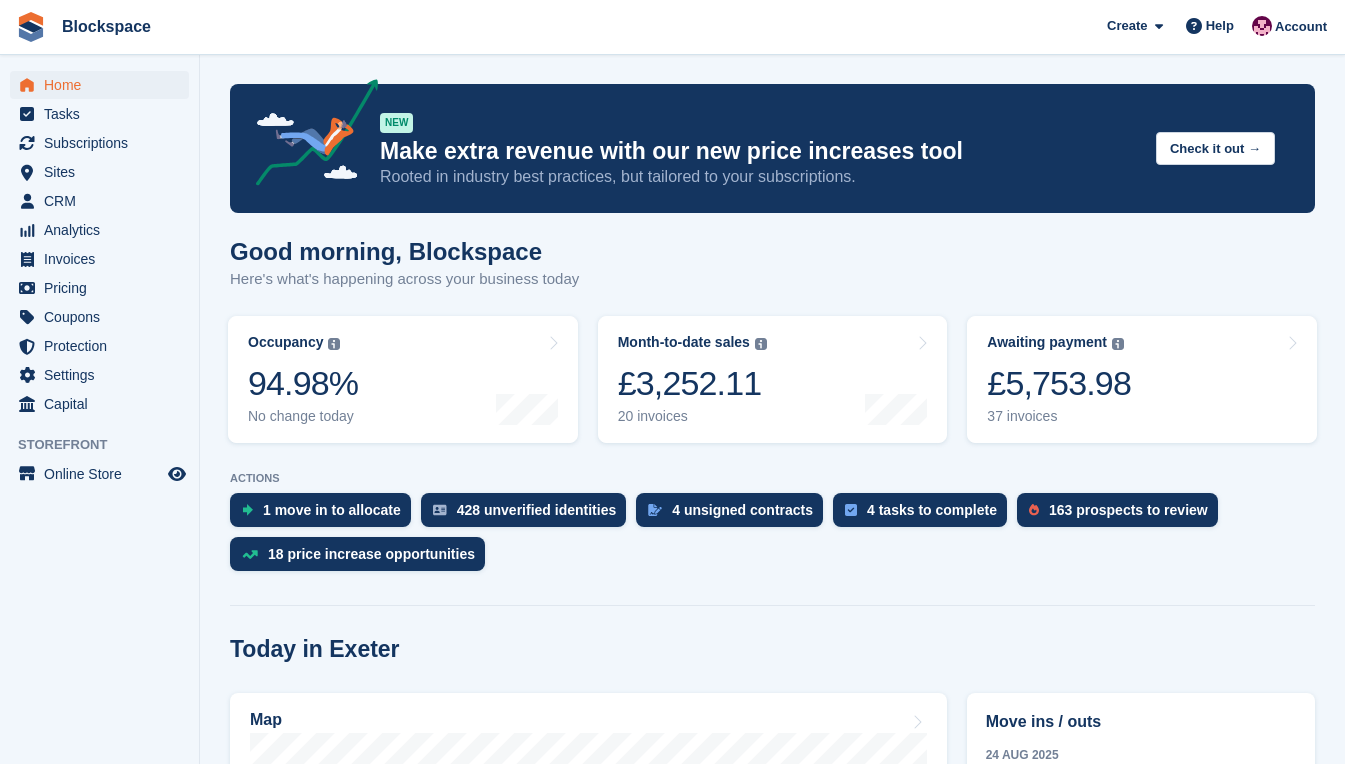 scroll, scrollTop: 500, scrollLeft: 0, axis: vertical 